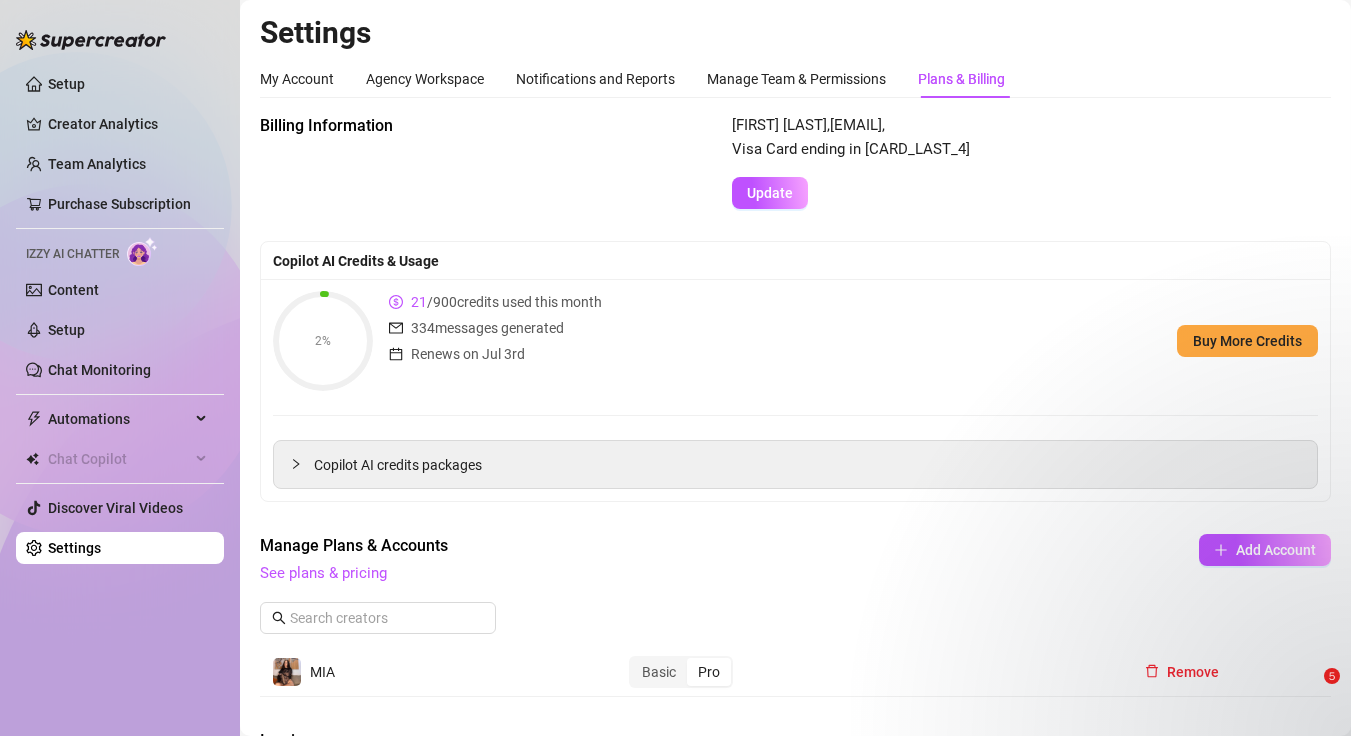 scroll, scrollTop: 0, scrollLeft: 0, axis: both 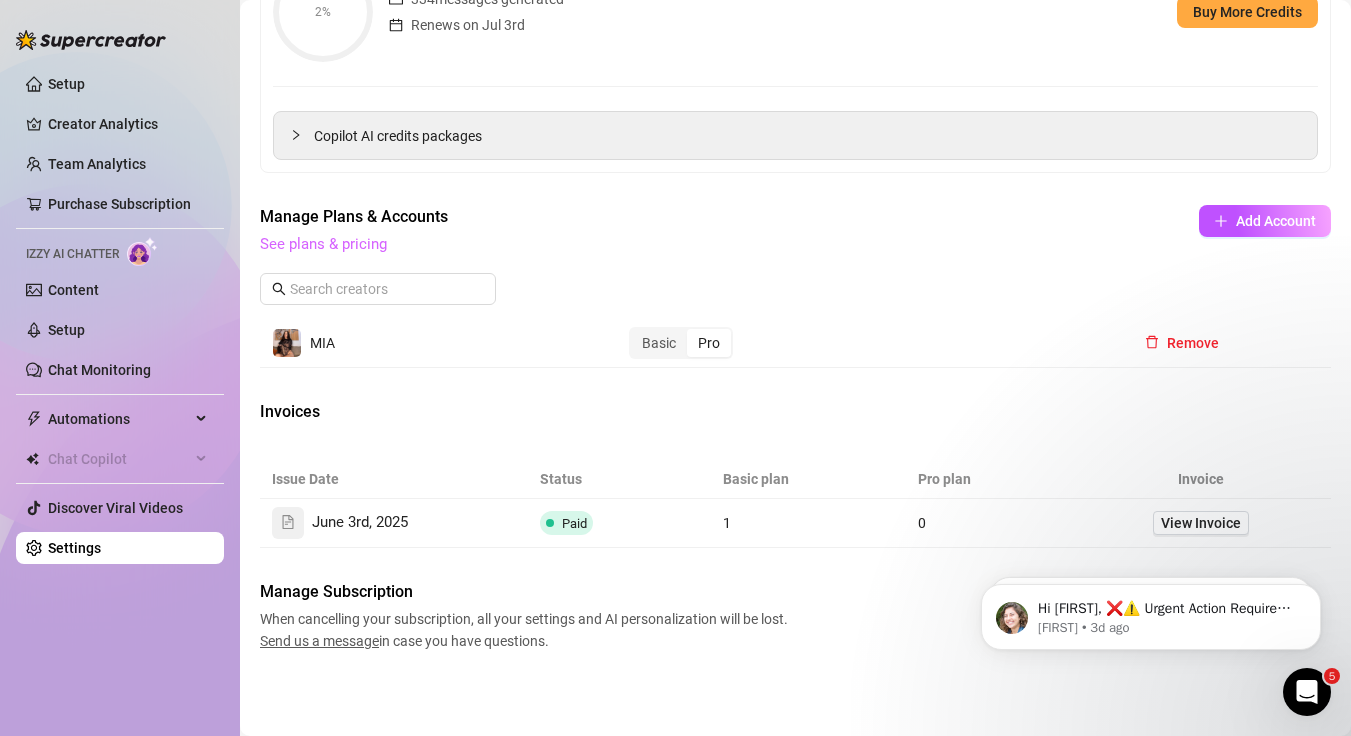 click on "See plans & pricing" at bounding box center [323, 244] 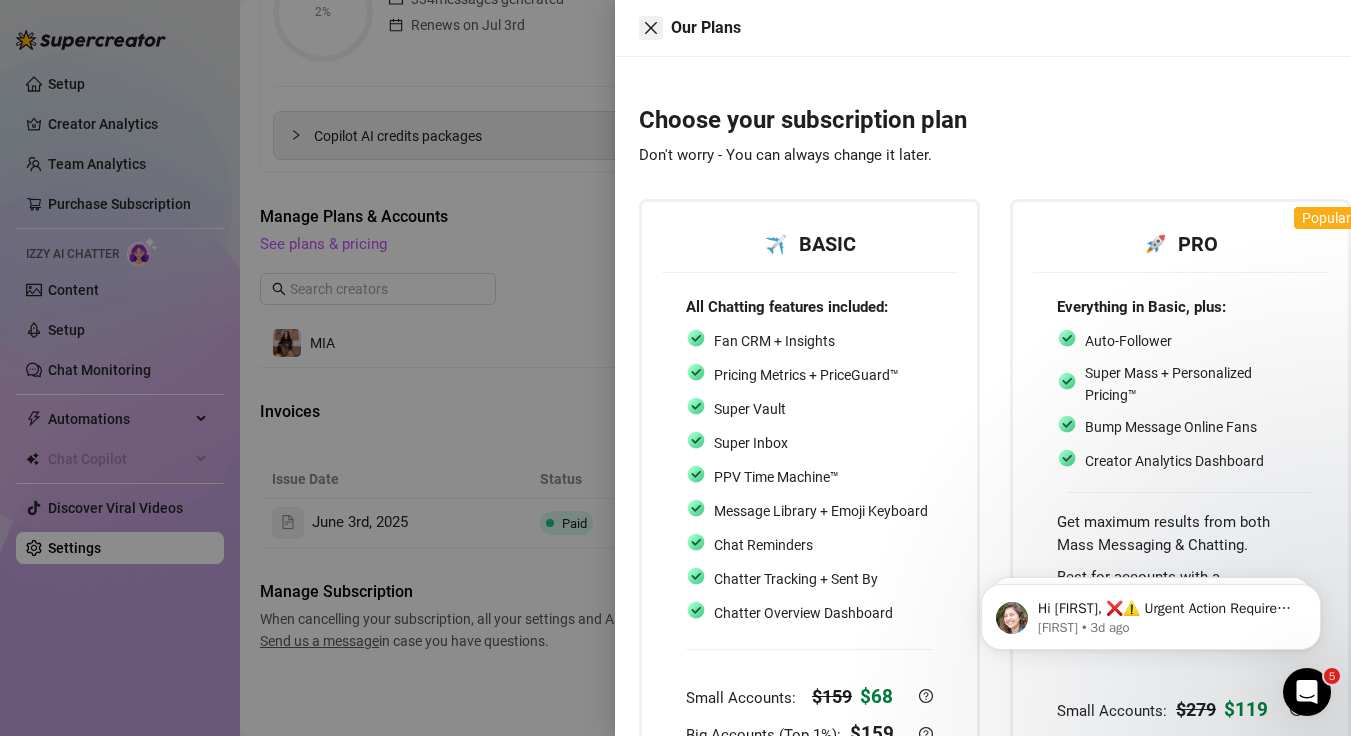 click 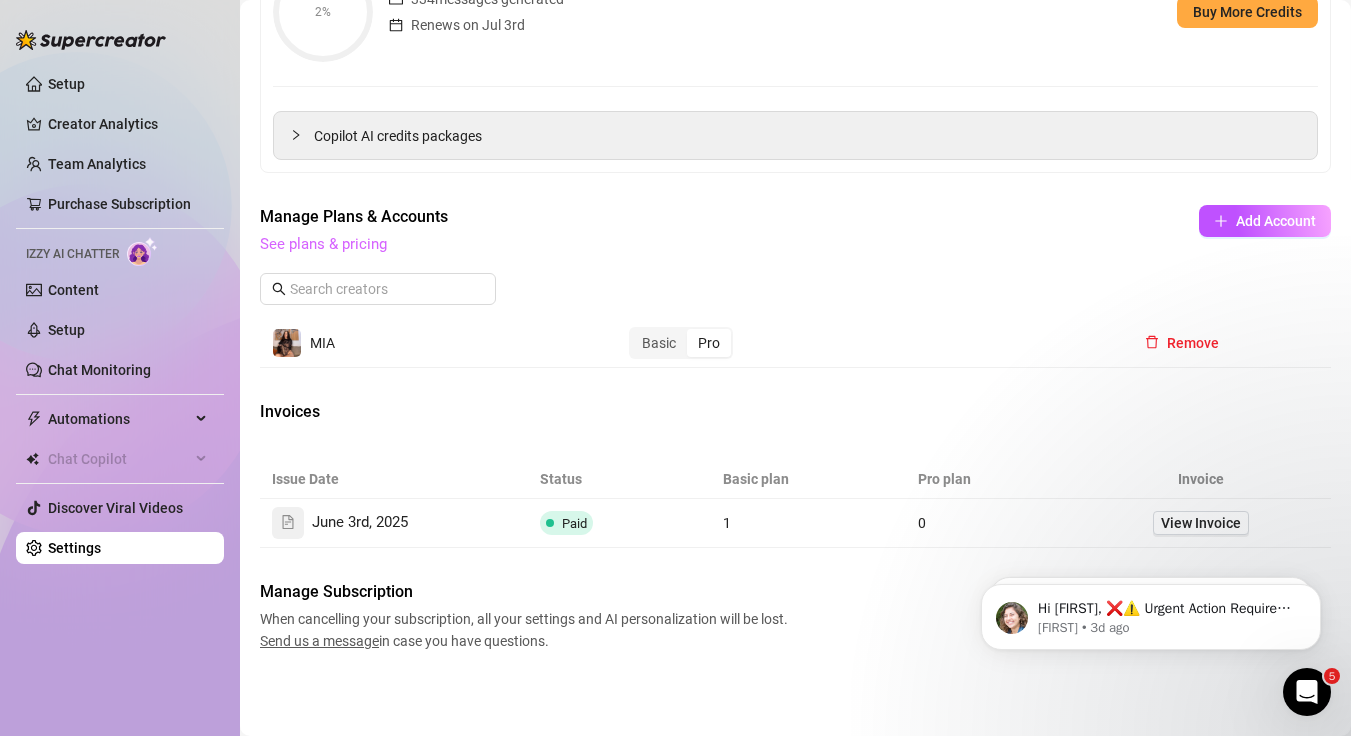 click on "See plans & pricing" at bounding box center (323, 244) 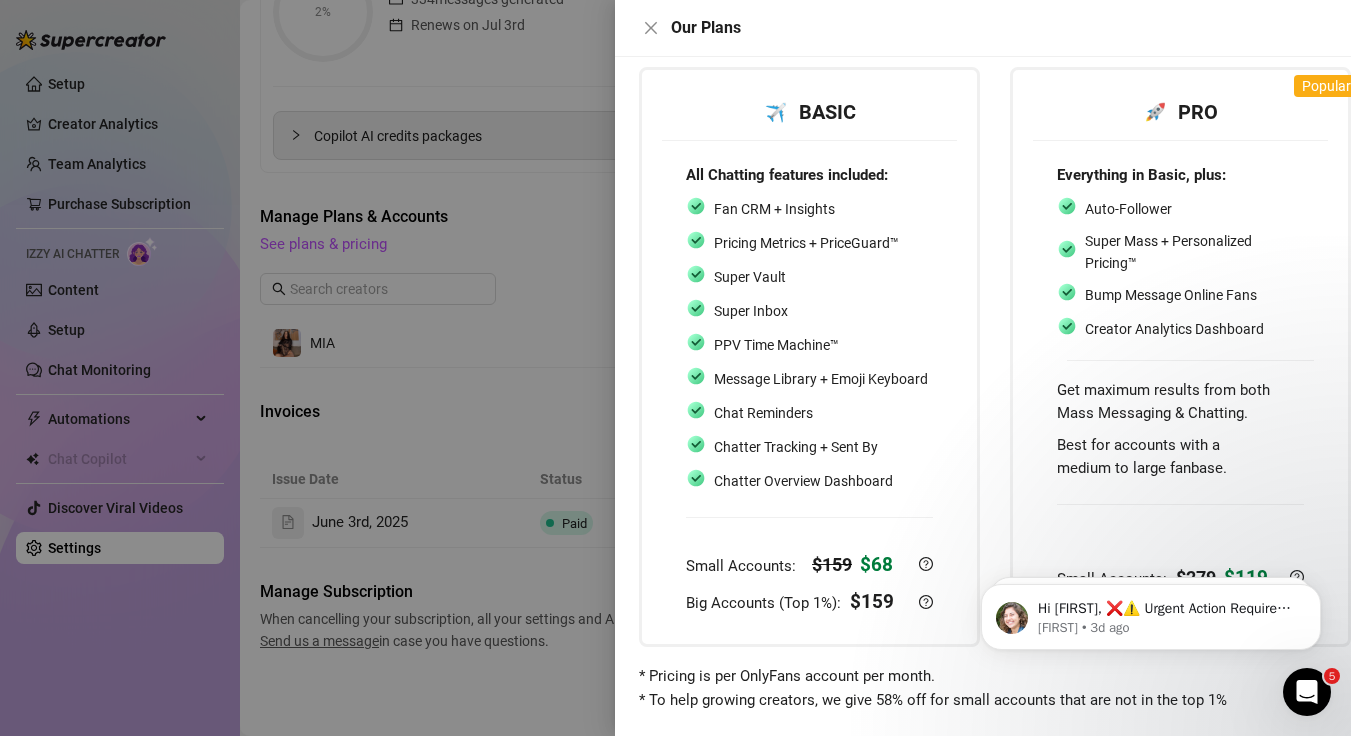 scroll, scrollTop: 149, scrollLeft: 0, axis: vertical 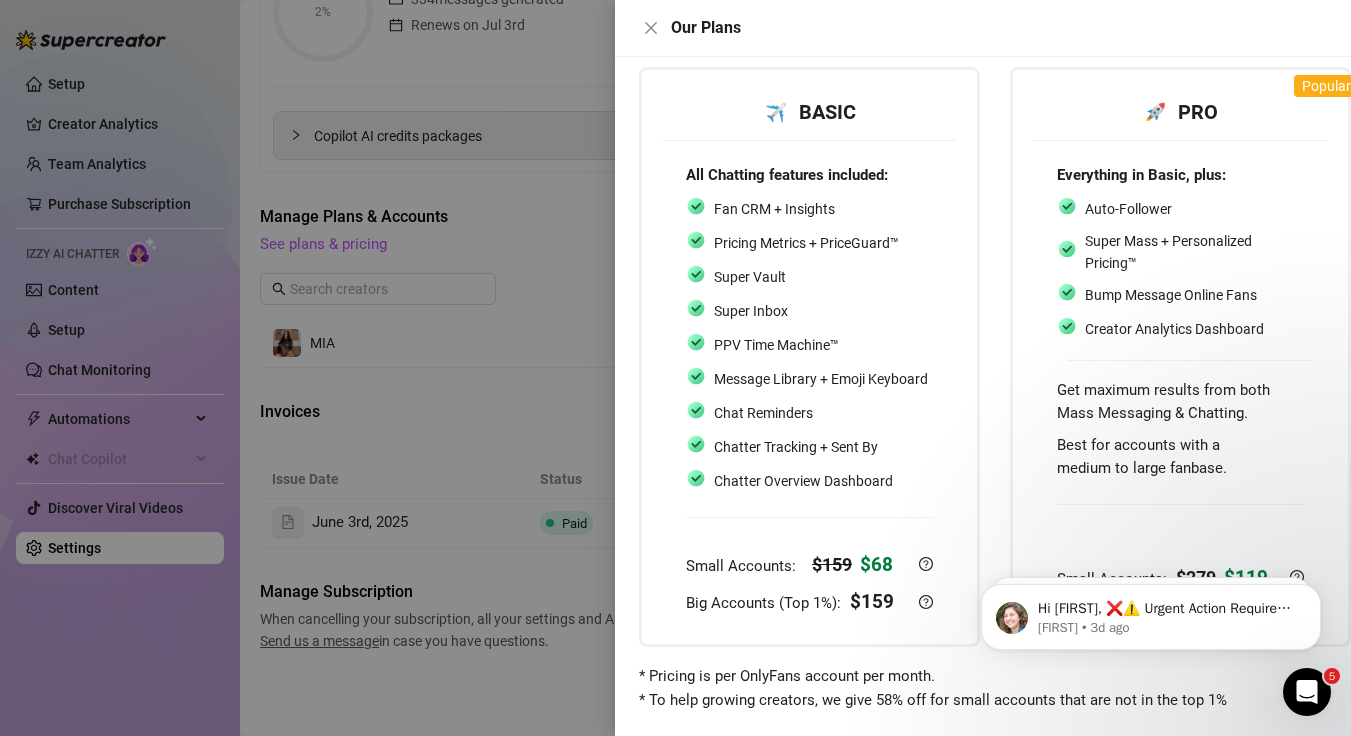 click at bounding box center (1180, 522) 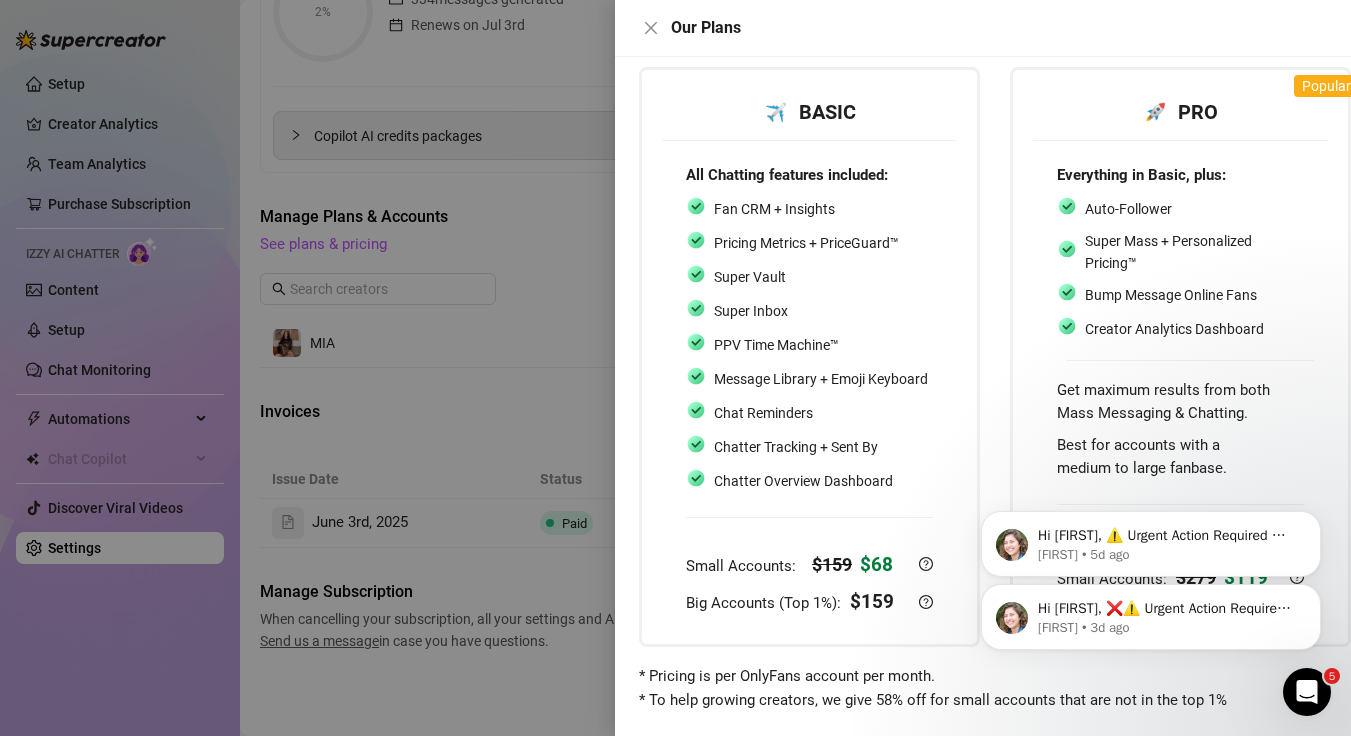 click on "Hi [FIRST], ❌⚠️ Urgent Action Required ⚠️❌ Unfortunately, there was a problem with your last payment - the payment method linked to your subscription was declined. NOTE: Your Supercreator subscription is going to be cancelled Tomorrow! To keep using Supercreator, please take a moment to update your payment method information today. For more details, check for any emails from PayPro Global in [EMAIL]. Please reply here if you need any further assistance with your billing! [FIRST] • 3d ago Hi [FIRST], ⚠️ Urgent Action Required ⚠️ Unfortunately, there was a problem with your last payment - the payment method linked to your subscription was declined. Your Supercreator subscription is going to be cancelled soon. To keep using Supercreator, please take a moment to update your payment method information today. For more details, check for any emails from PayPro Global in [EMAIL]. Please reply here if you need any further assistance with your billing! [FIRST] • 5d ago" at bounding box center [1151, 525] 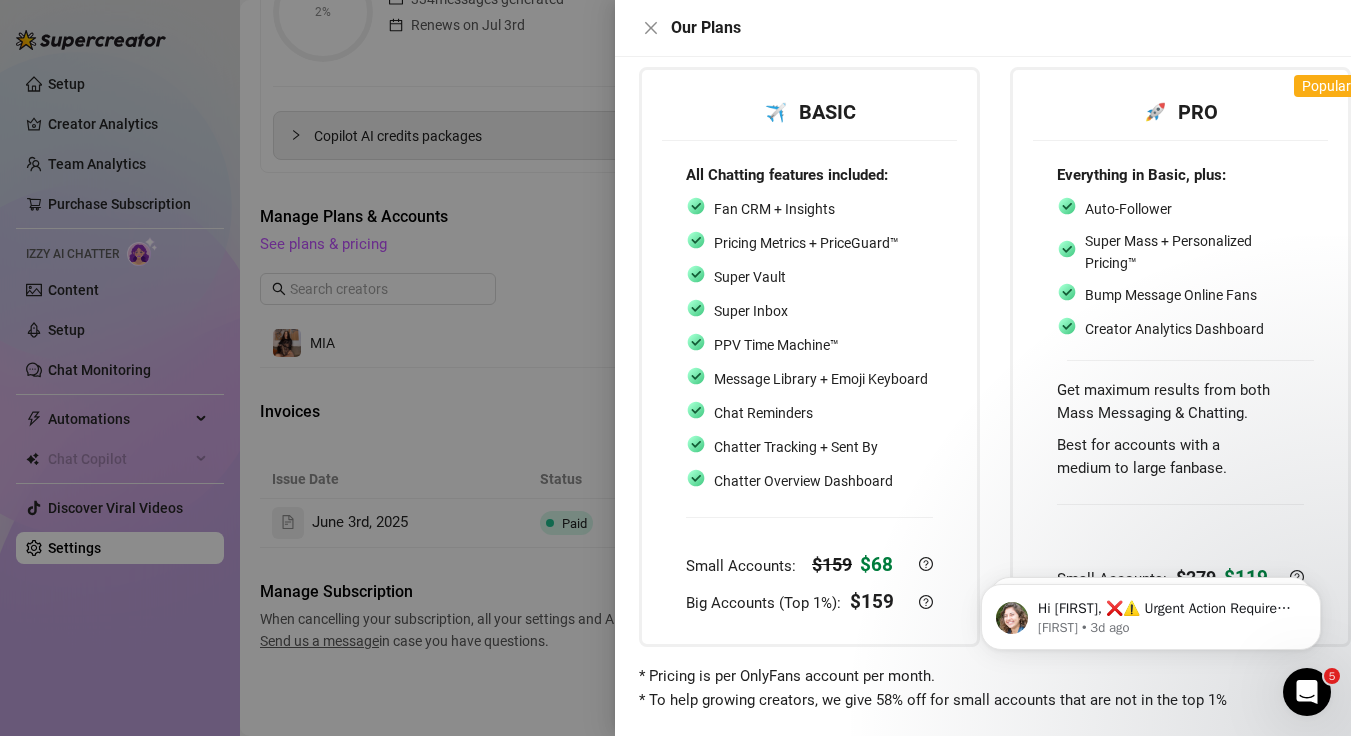 click at bounding box center [1180, 522] 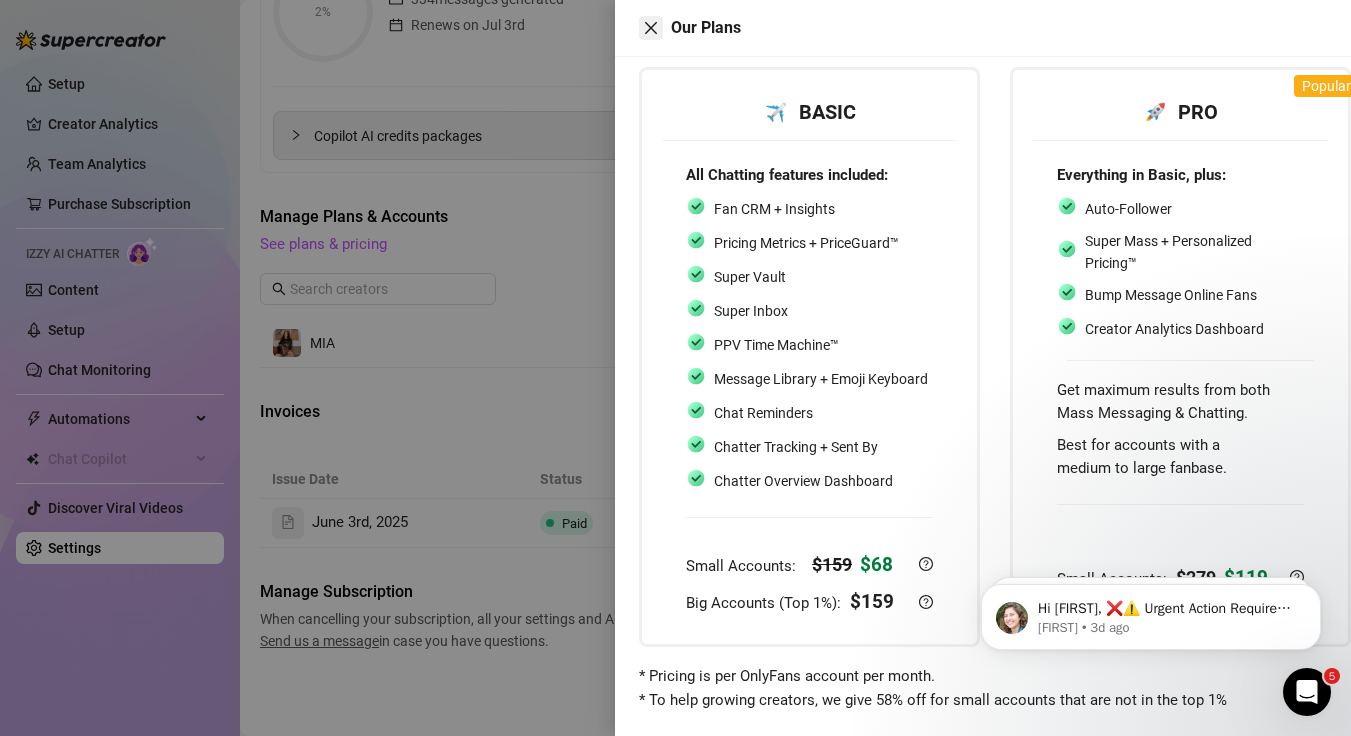 click 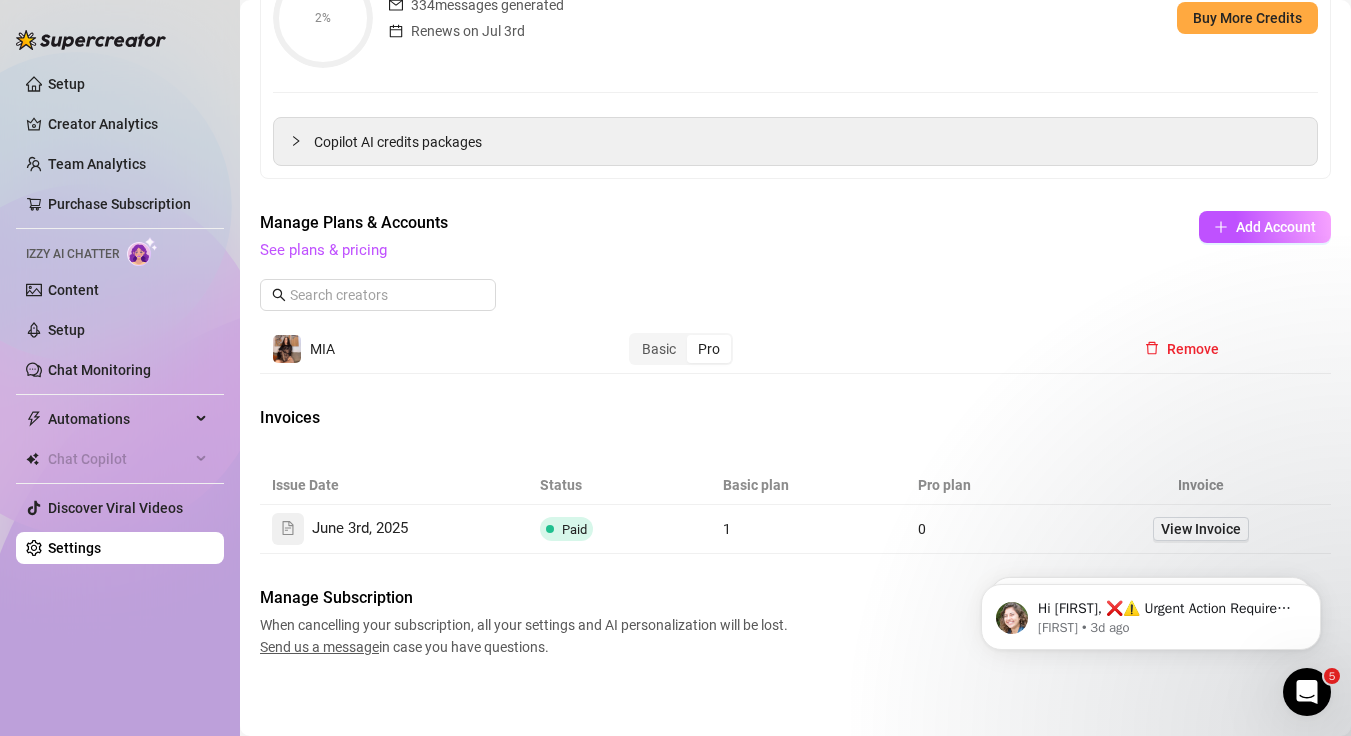 scroll, scrollTop: 330, scrollLeft: 0, axis: vertical 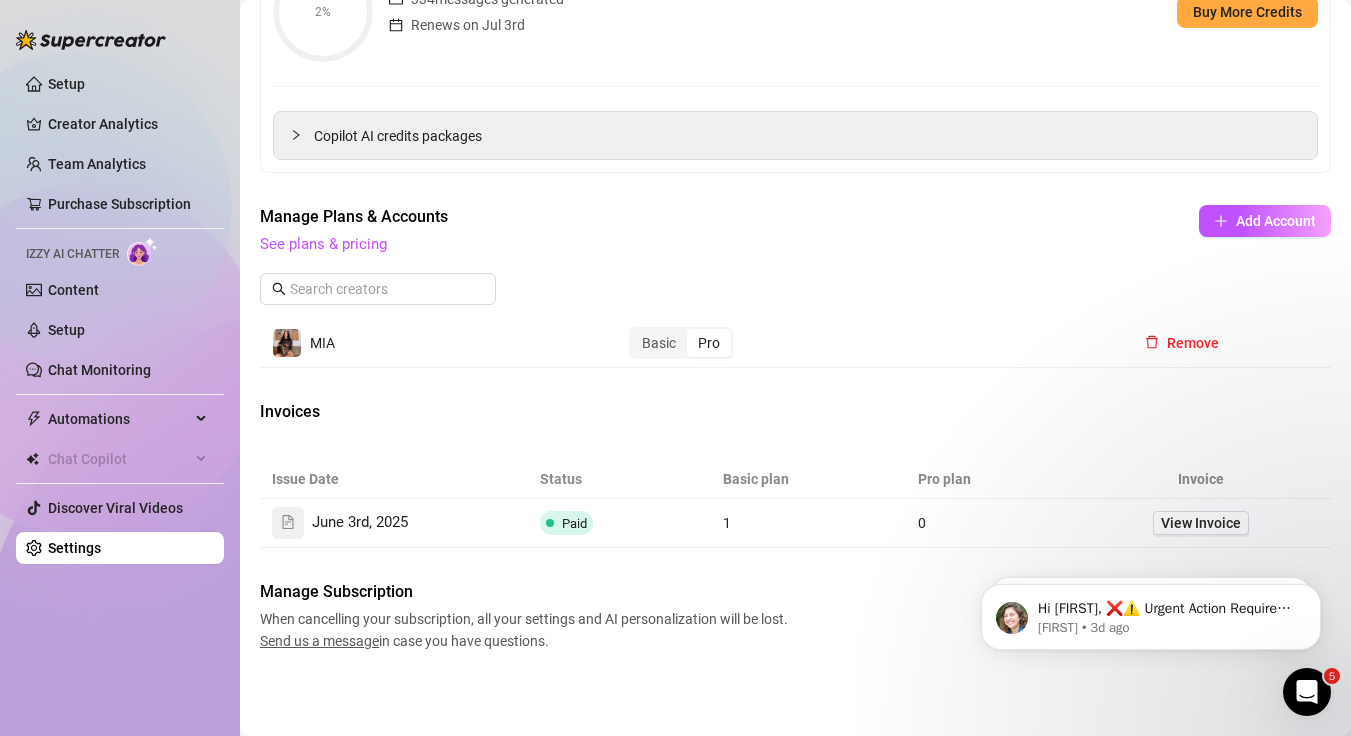 click on "Pro" at bounding box center [709, 343] 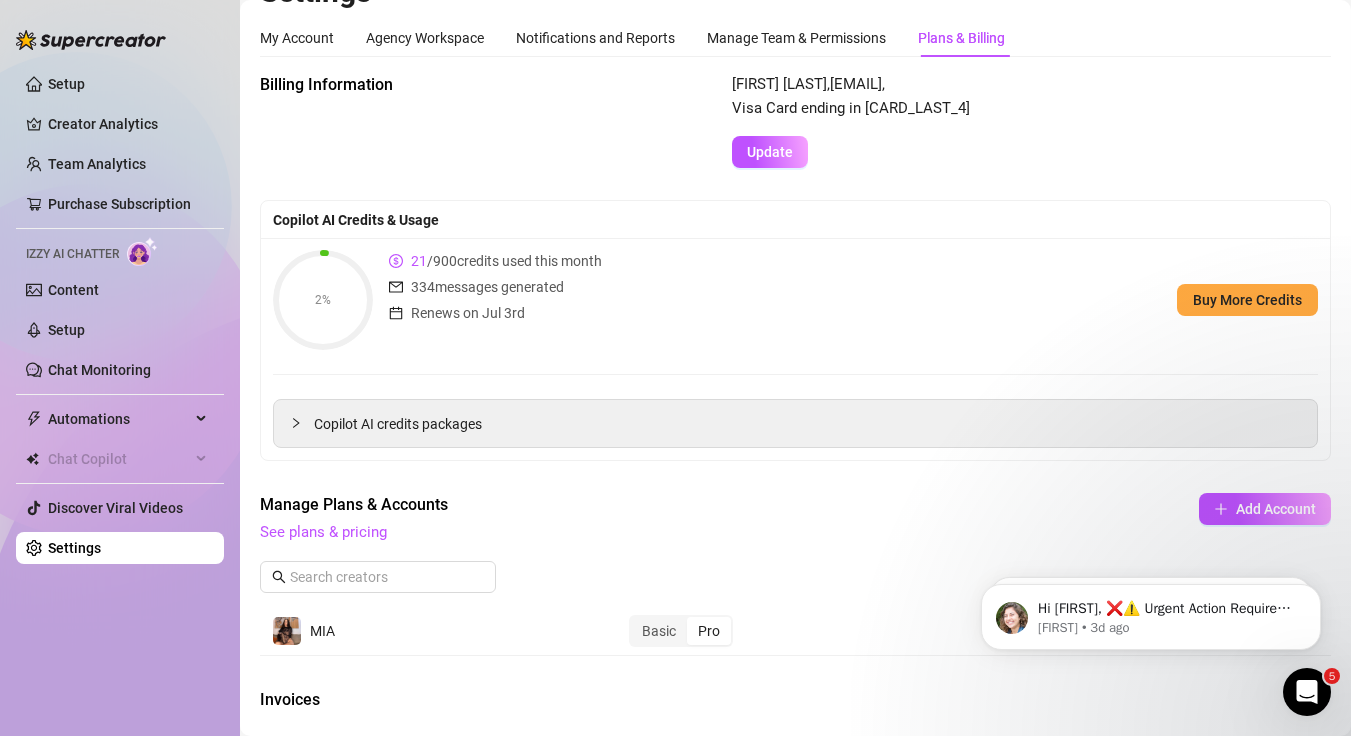 scroll, scrollTop: 30, scrollLeft: 0, axis: vertical 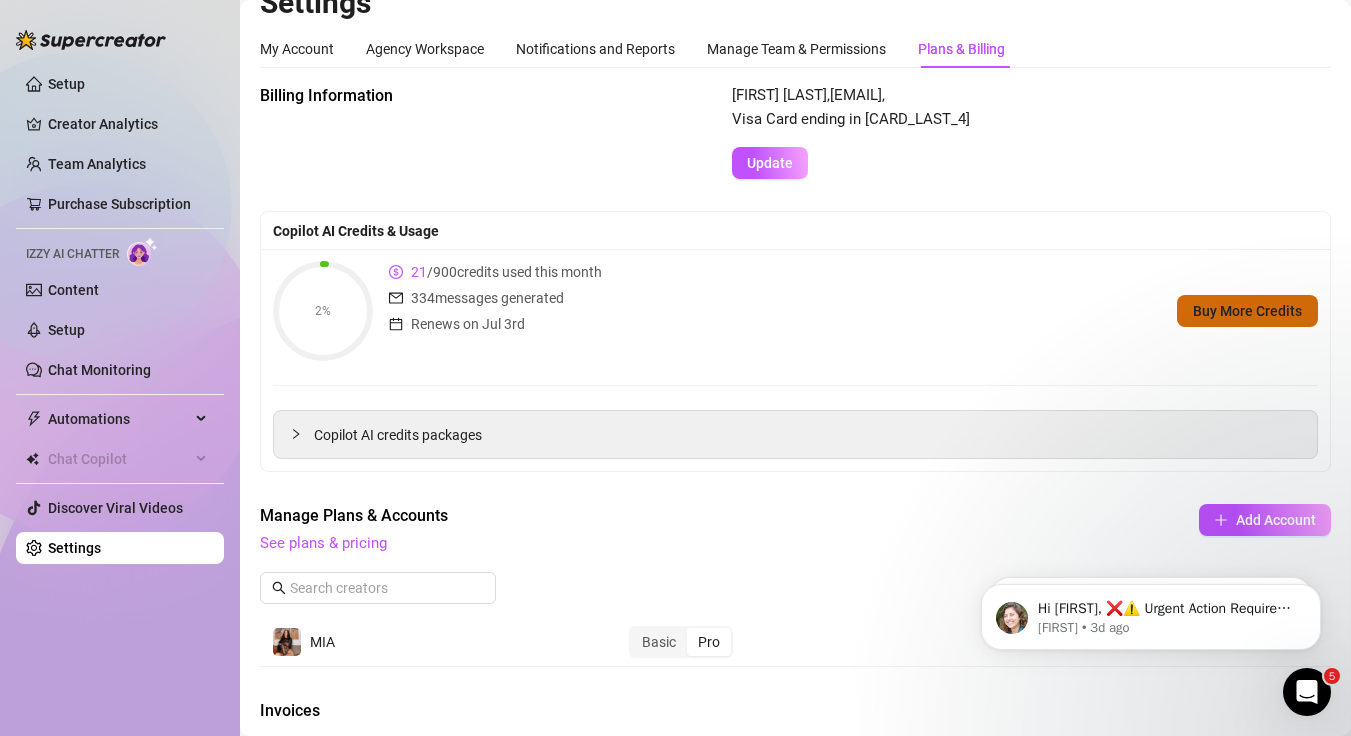 click on "Buy More Credits" at bounding box center (1247, 311) 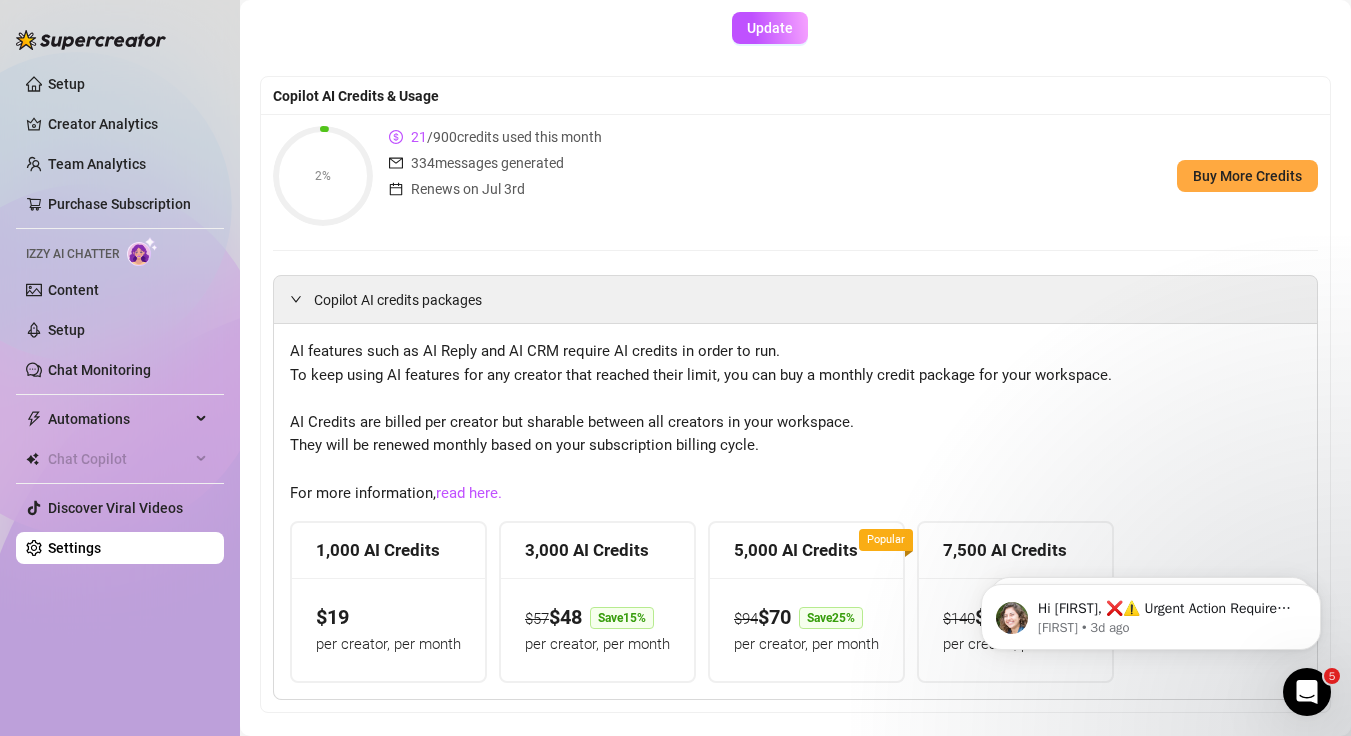 scroll, scrollTop: 0, scrollLeft: 0, axis: both 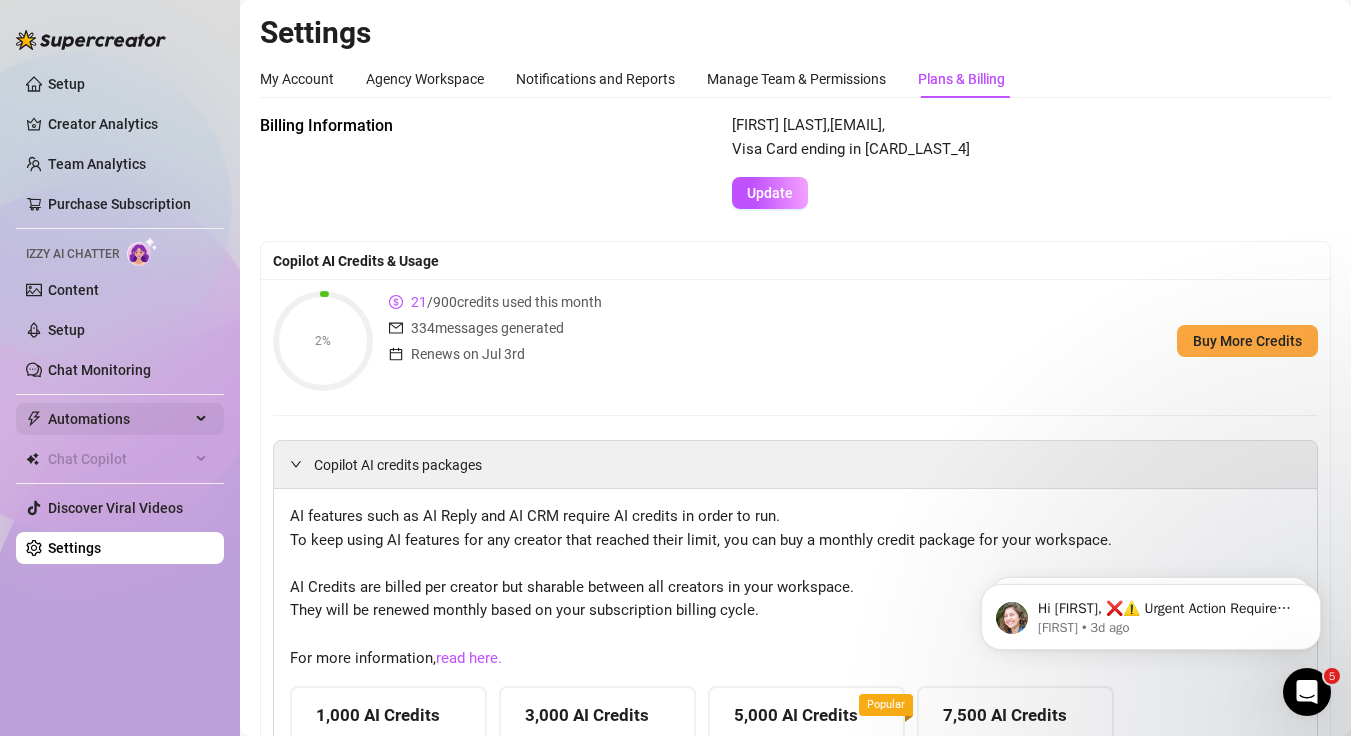 click on "Automations" at bounding box center (120, 419) 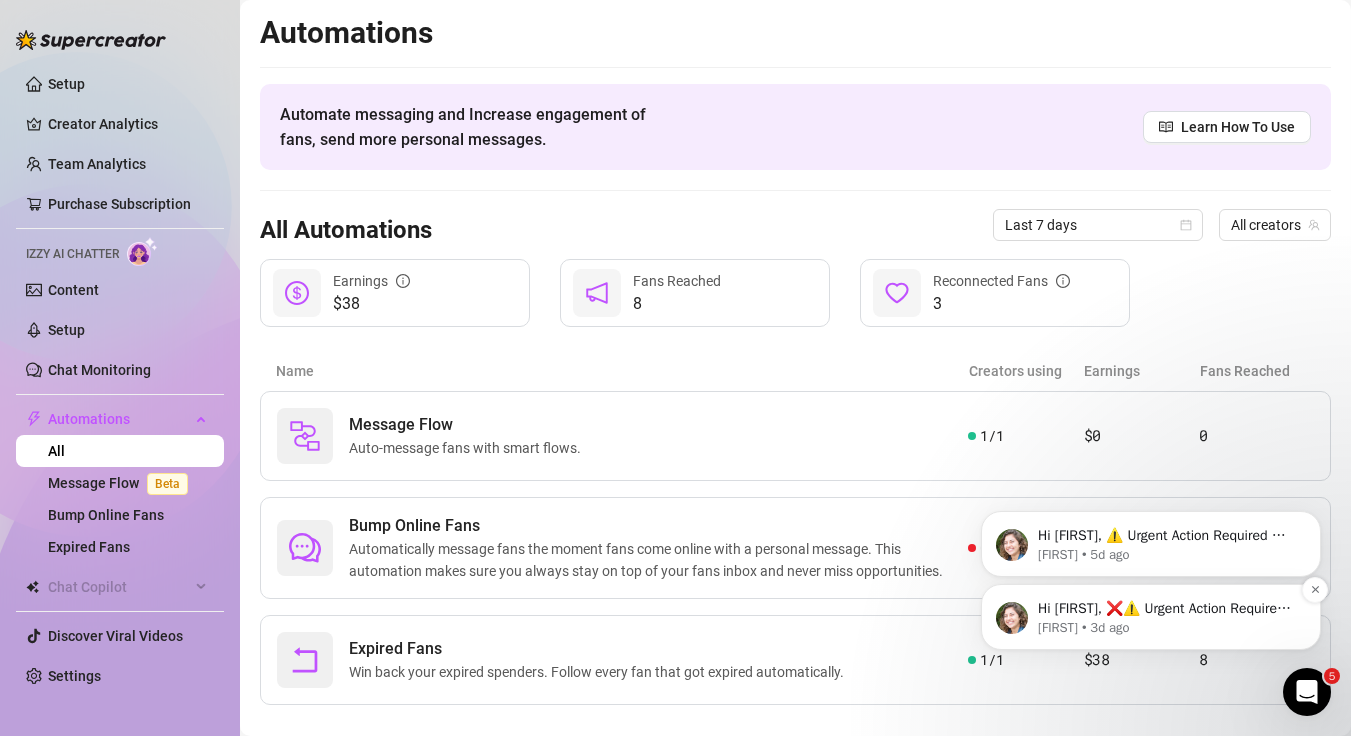 click on "Hi [FIRST], ❌⚠️ Urgent Action Required ⚠️❌ Unfortunately, there was a problem with your last payment - the payment method linked to your subscription was declined. NOTE: Your Supercreator subscription is going to be cancelled Tomorrow! To keep using Supercreator, please take a moment to update your payment method information today. For more details, check for any emails from PayPro Global in [EMAIL]. Please reply here if you need any further assistance with your billing! [FIRST] • 3d ago" at bounding box center [1167, 618] 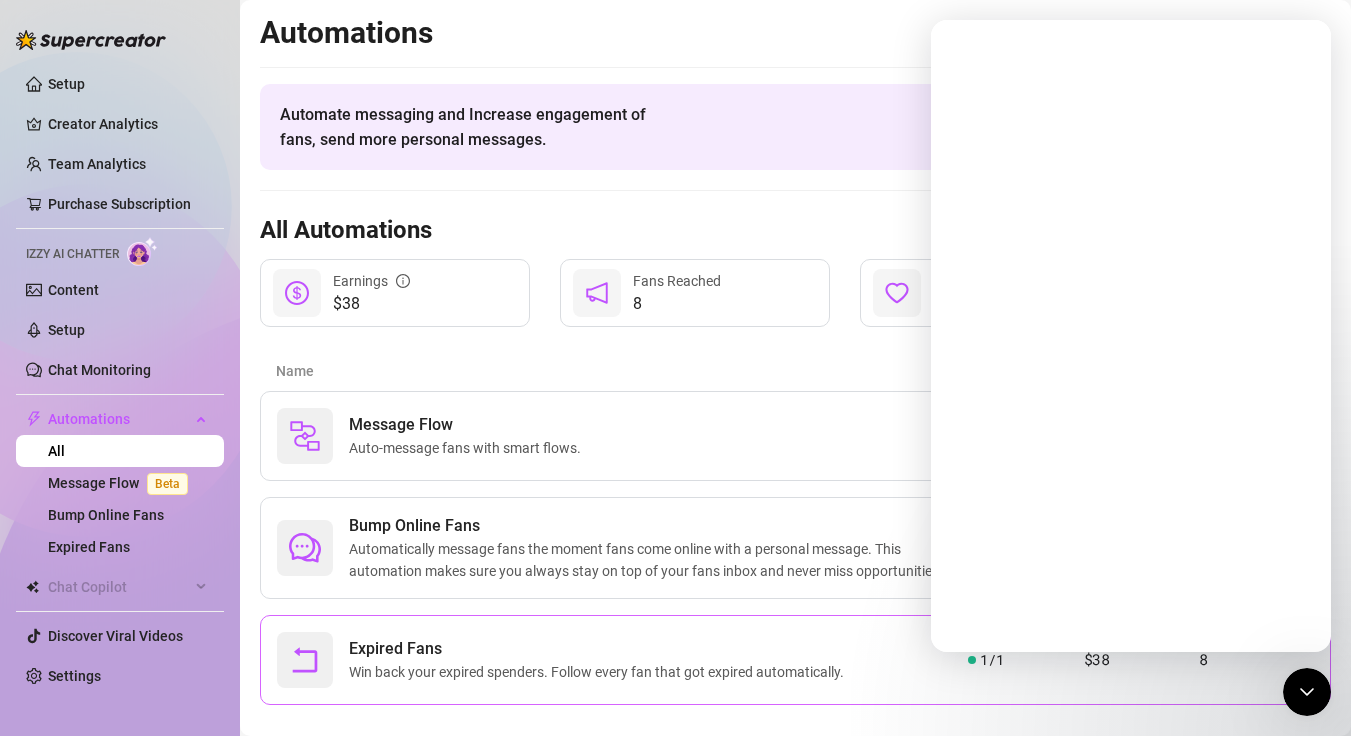 scroll, scrollTop: 0, scrollLeft: 0, axis: both 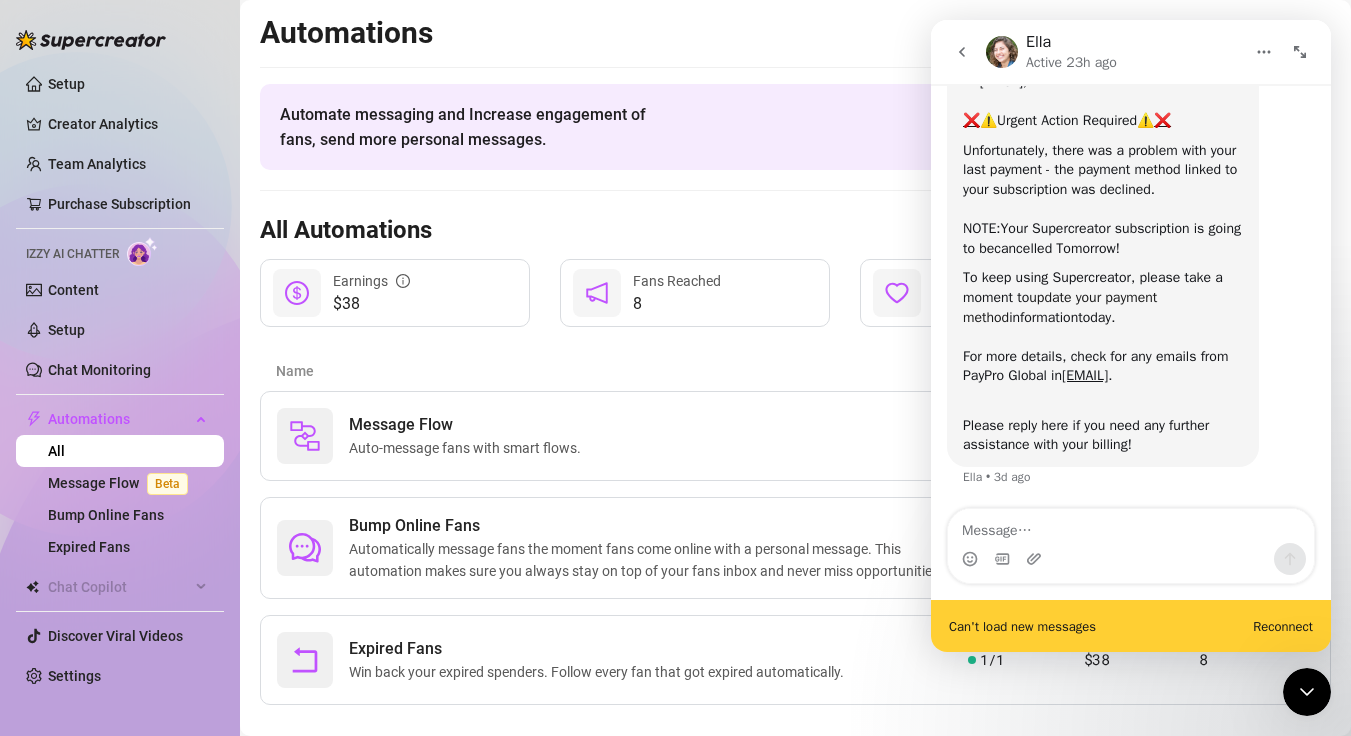 click on "update your payment method" at bounding box center (1060, 307) 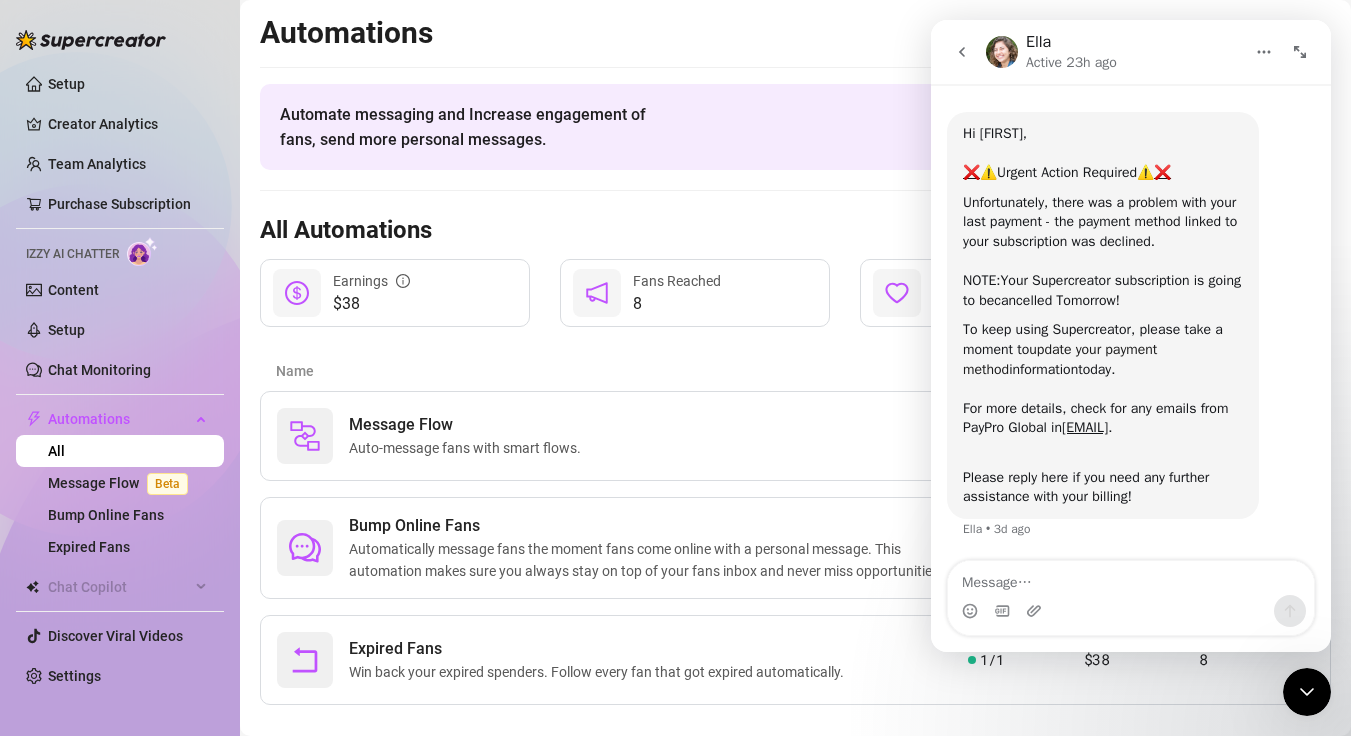 scroll, scrollTop: 34, scrollLeft: 0, axis: vertical 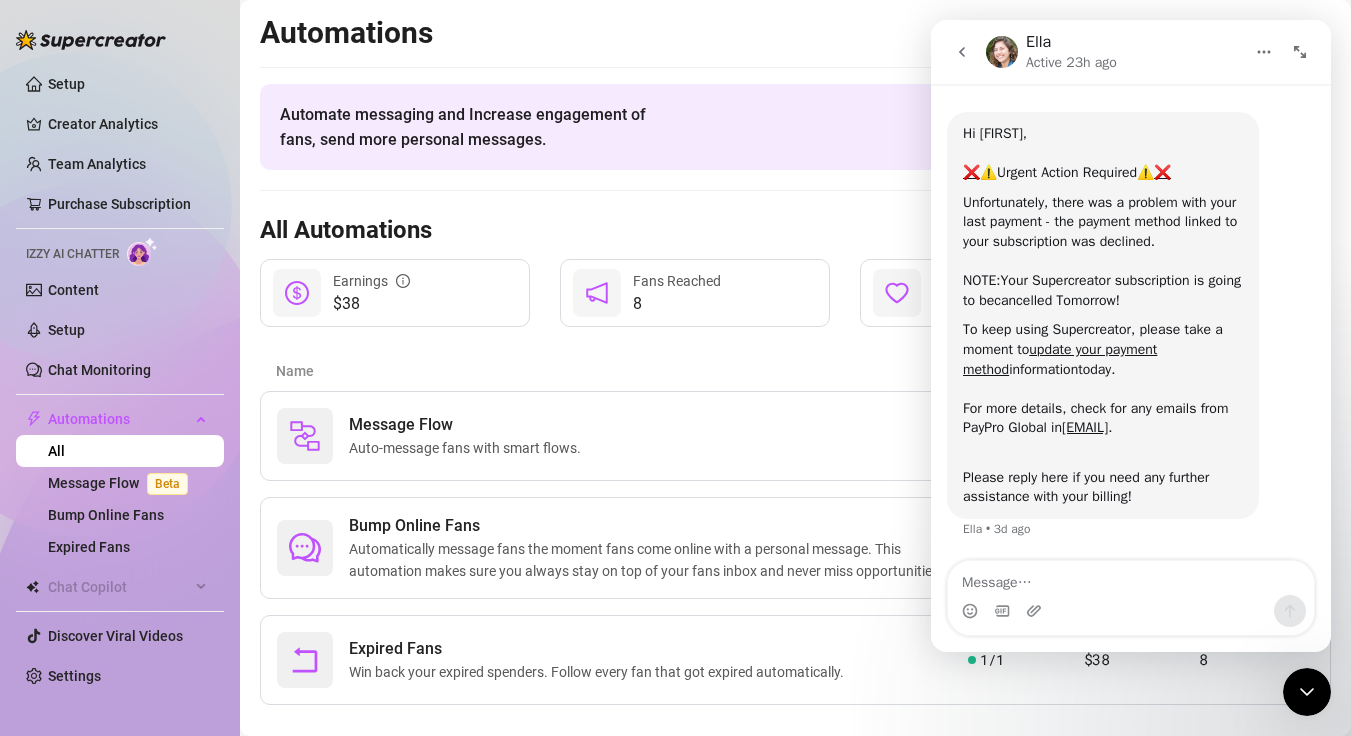 click 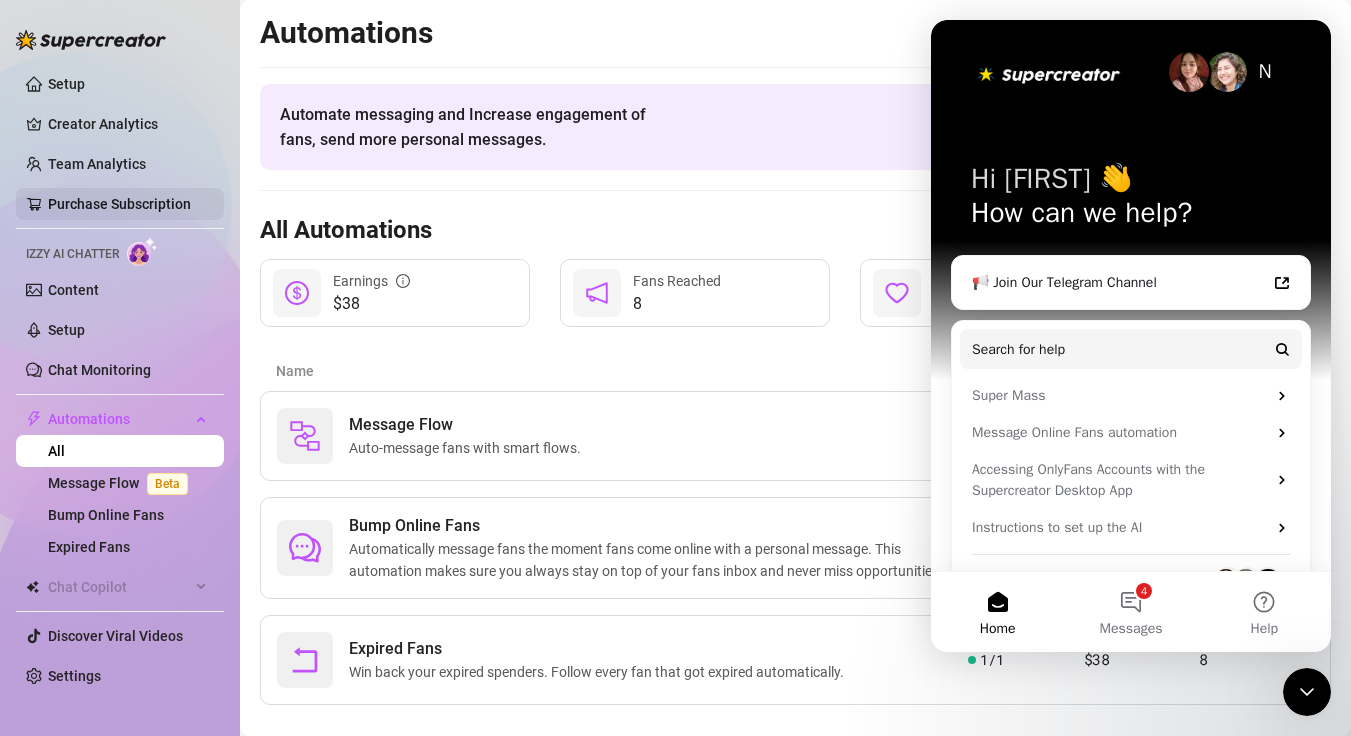 click on "Purchase Subscription" at bounding box center (119, 204) 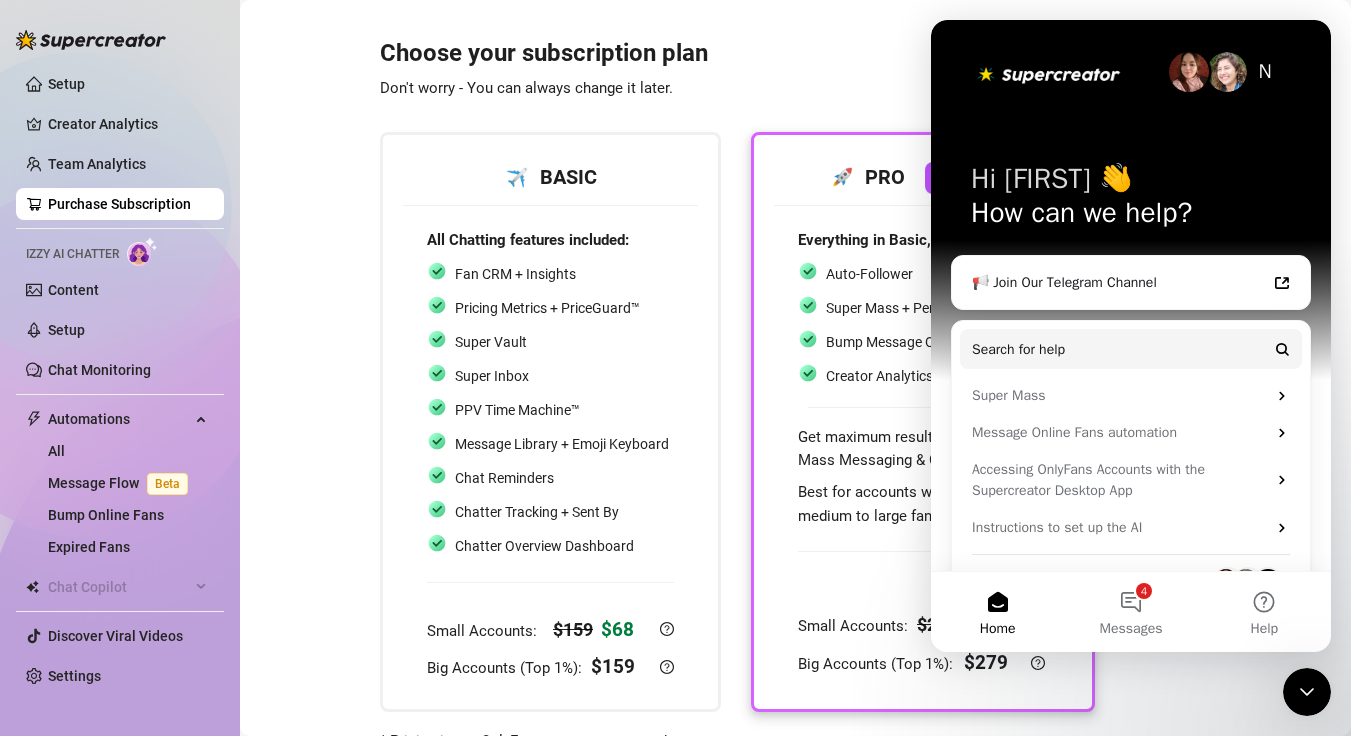 click on "Super Mass + Personalized Pricing™" at bounding box center [937, 308] 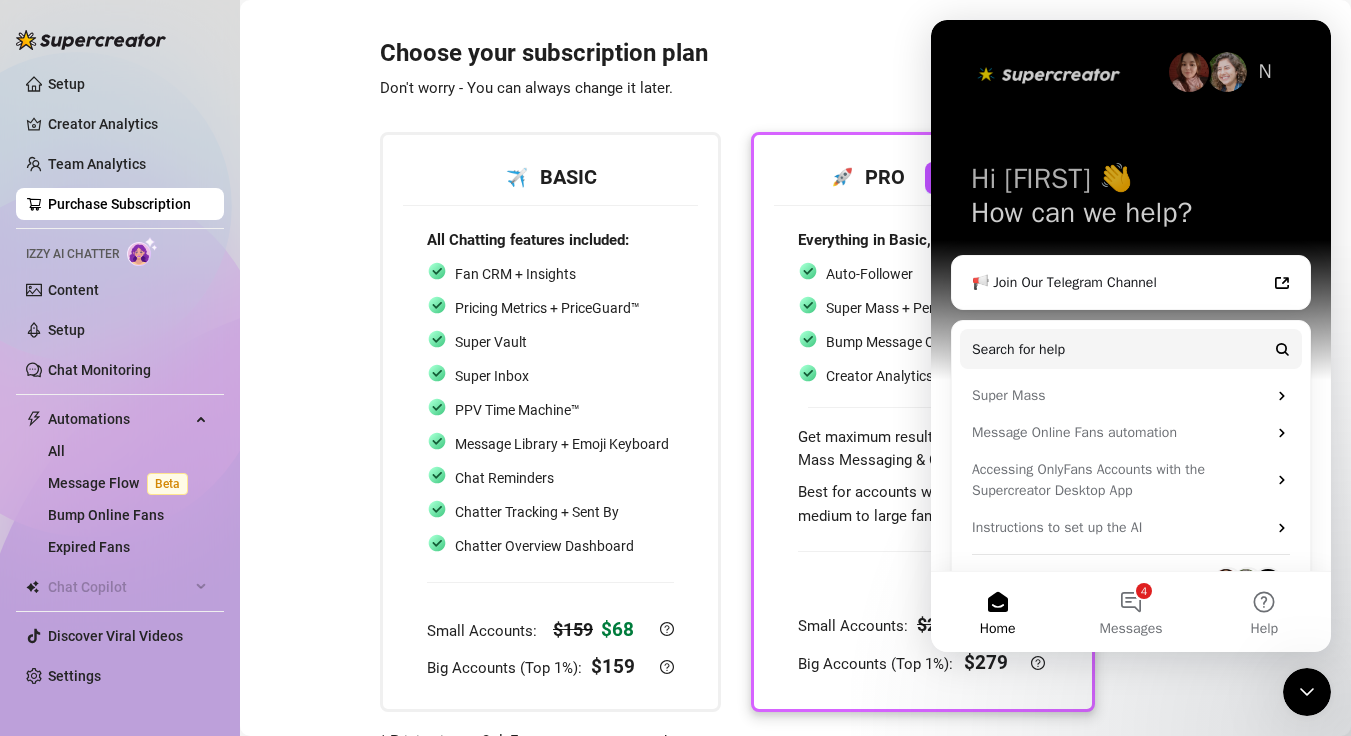 scroll, scrollTop: 0, scrollLeft: 0, axis: both 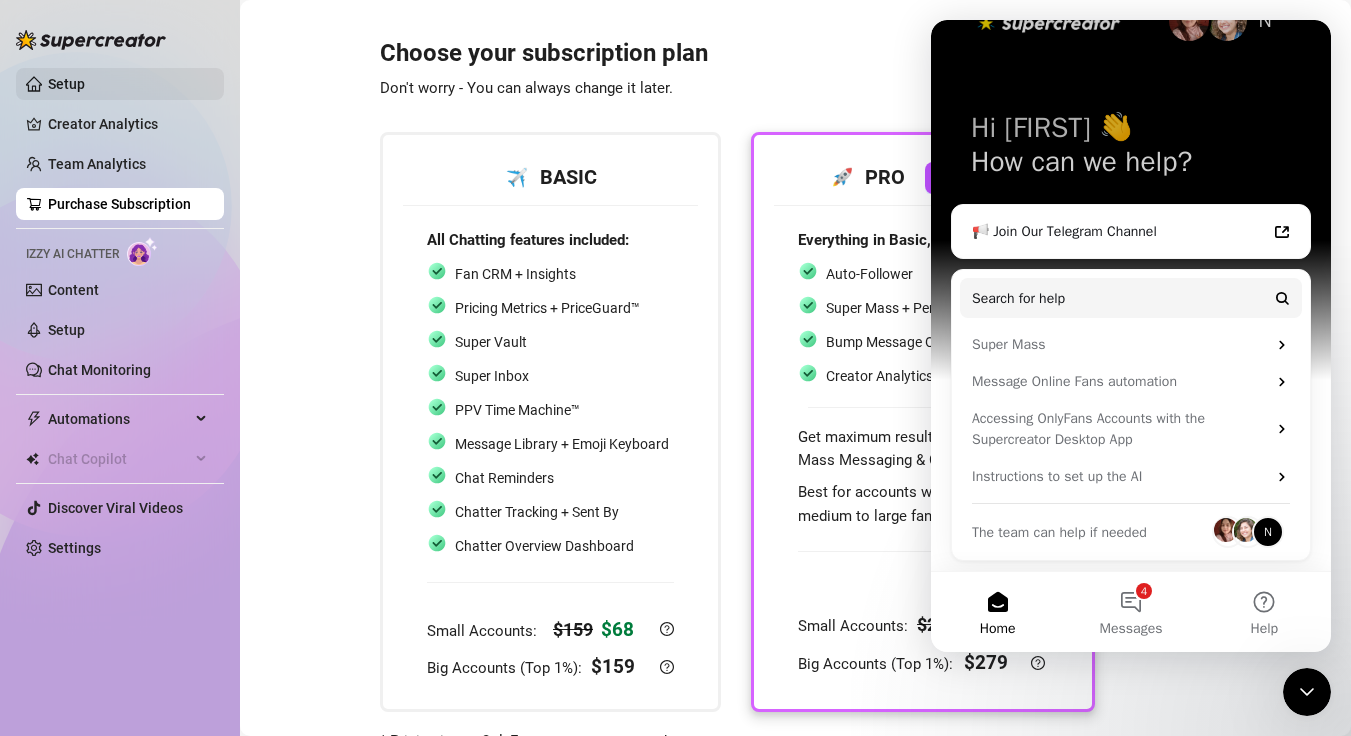 click on "Setup" at bounding box center (66, 84) 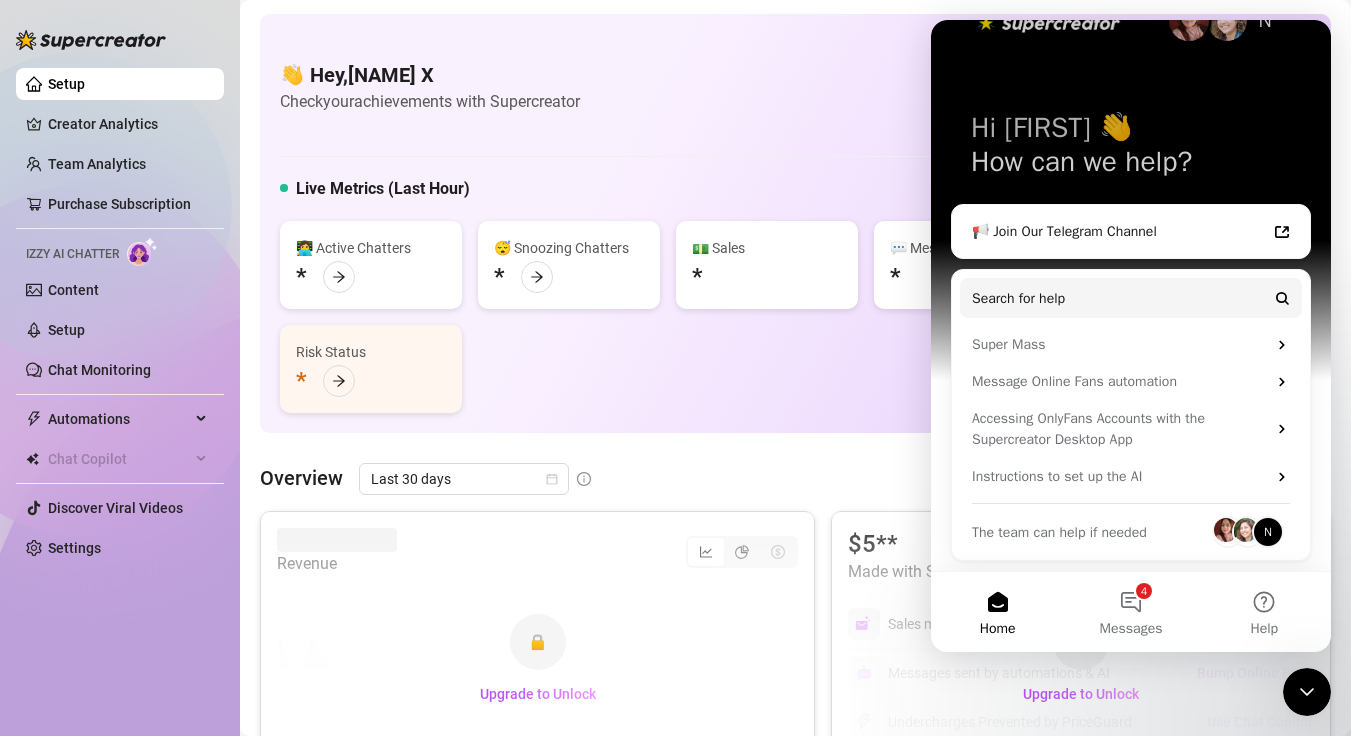 click 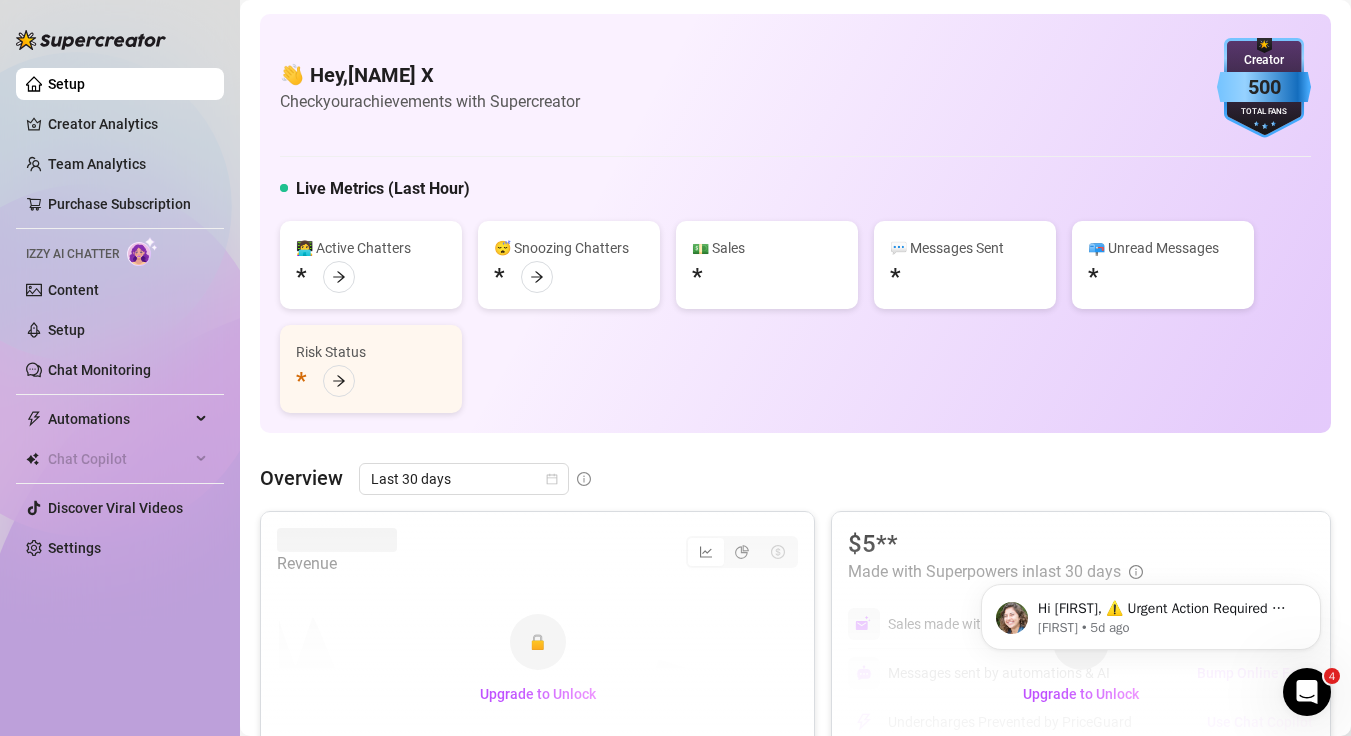 scroll, scrollTop: 0, scrollLeft: 0, axis: both 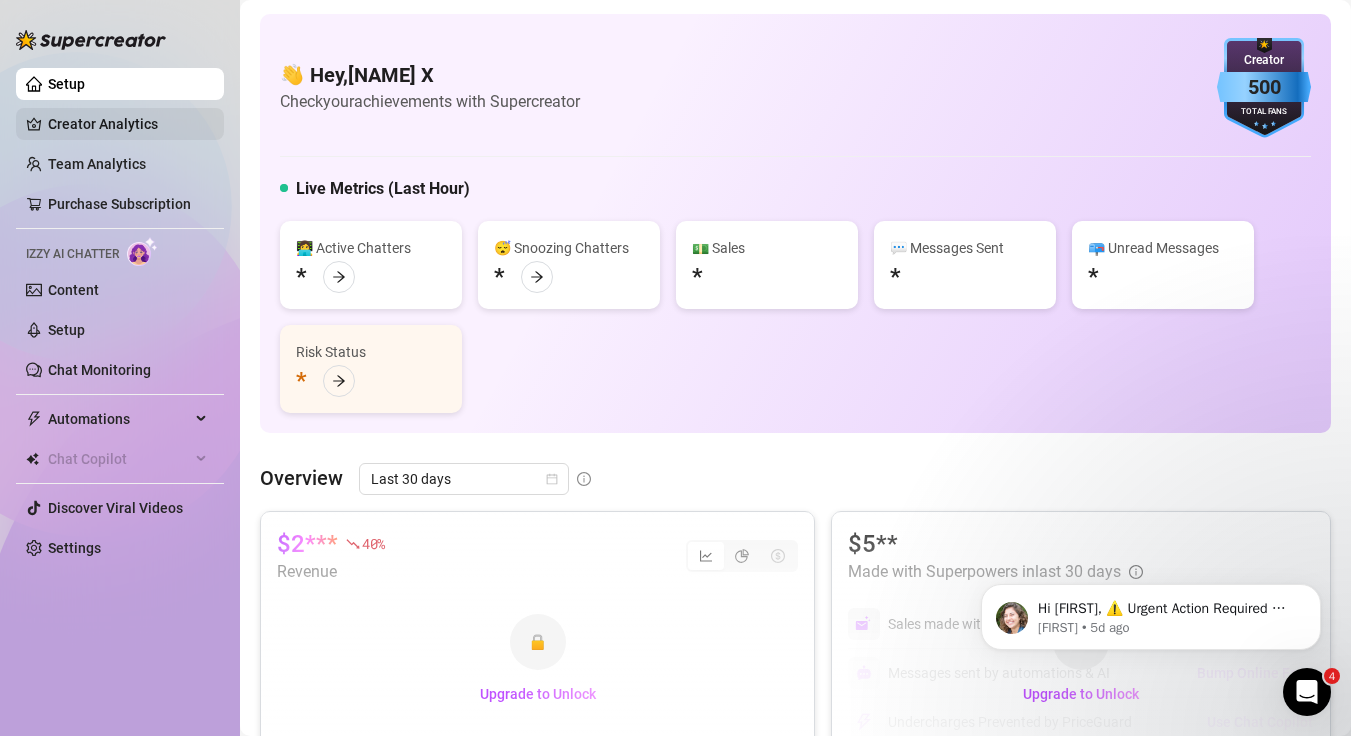 click on "Creator Analytics" at bounding box center [128, 124] 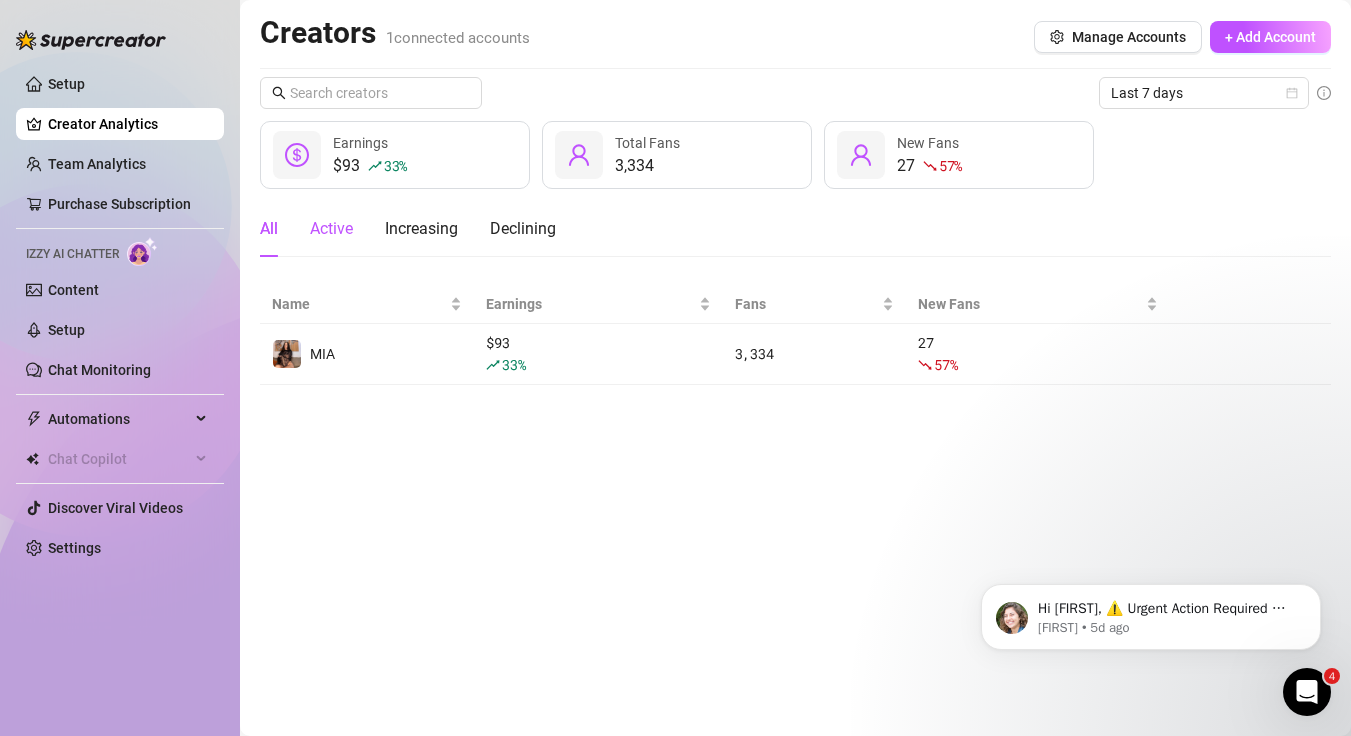 click on "Active" at bounding box center (331, 229) 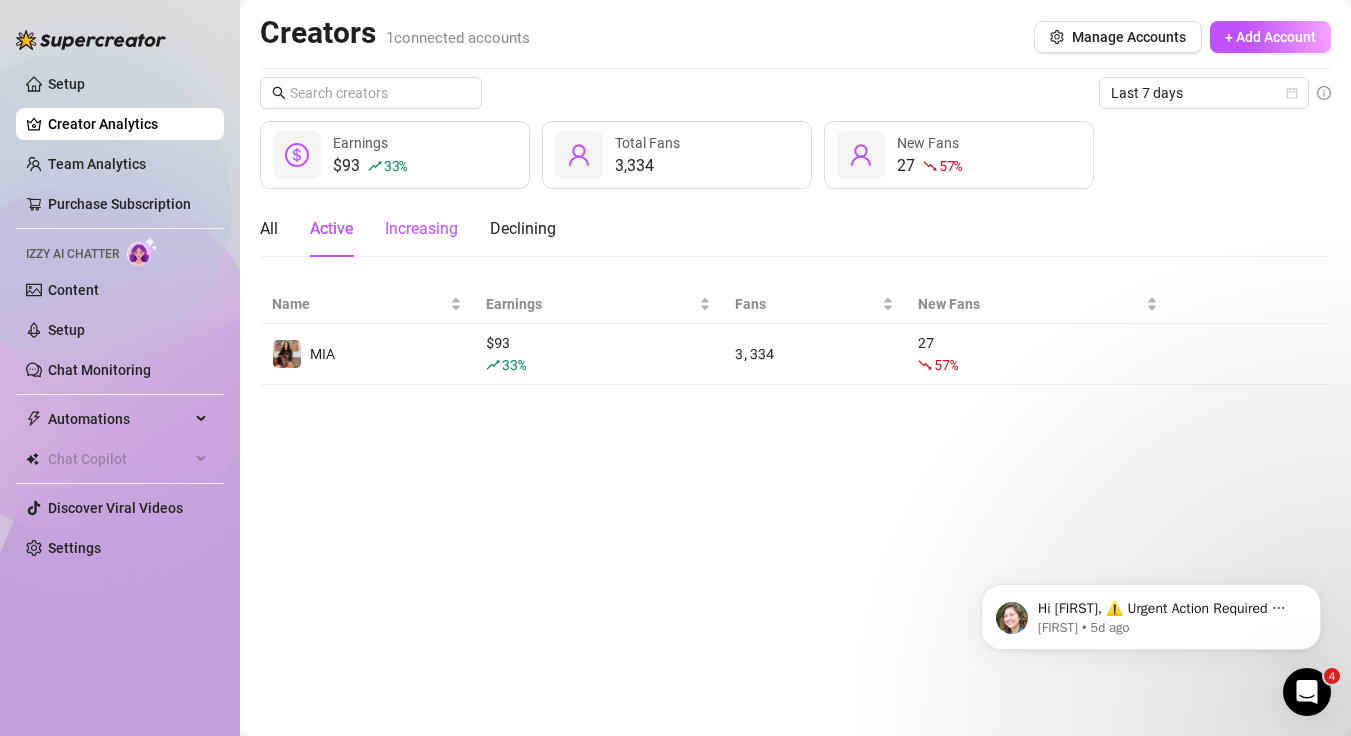 click on "Increasing" at bounding box center (421, 229) 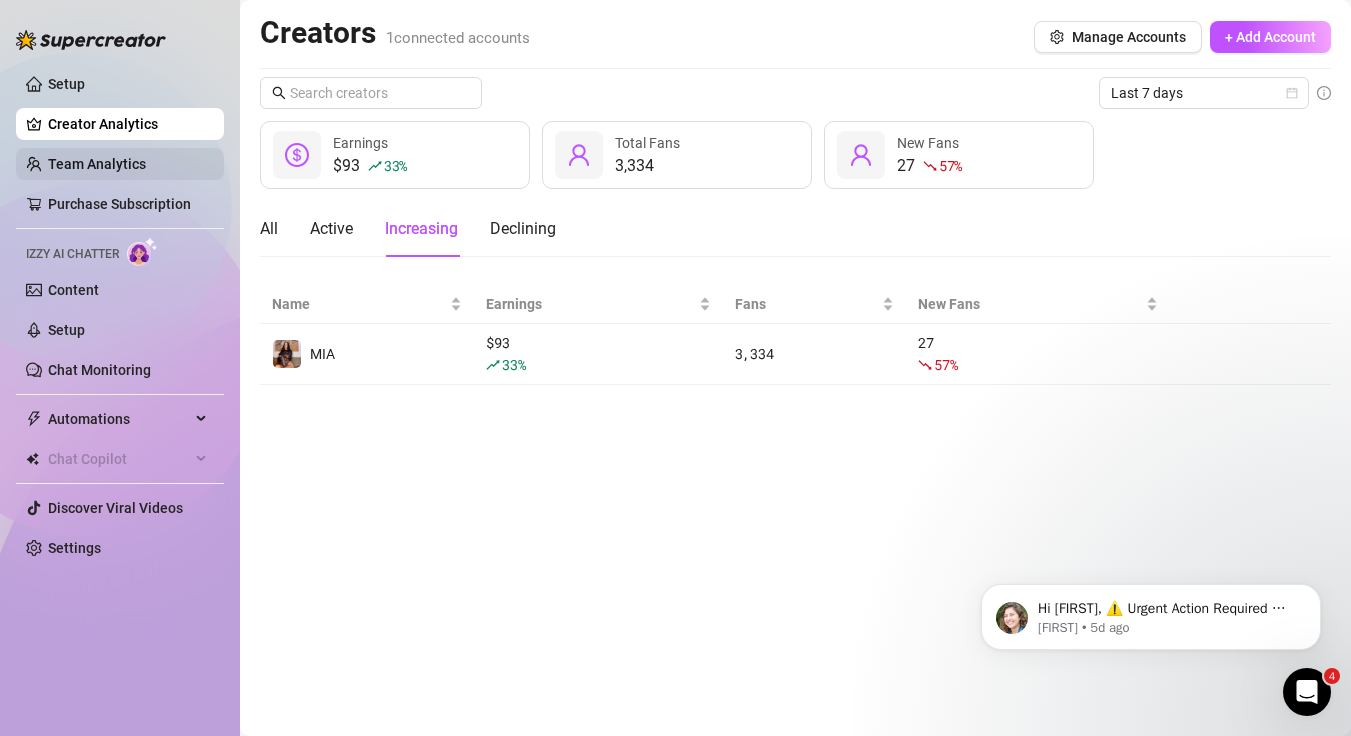 click on "Team Analytics" at bounding box center [97, 164] 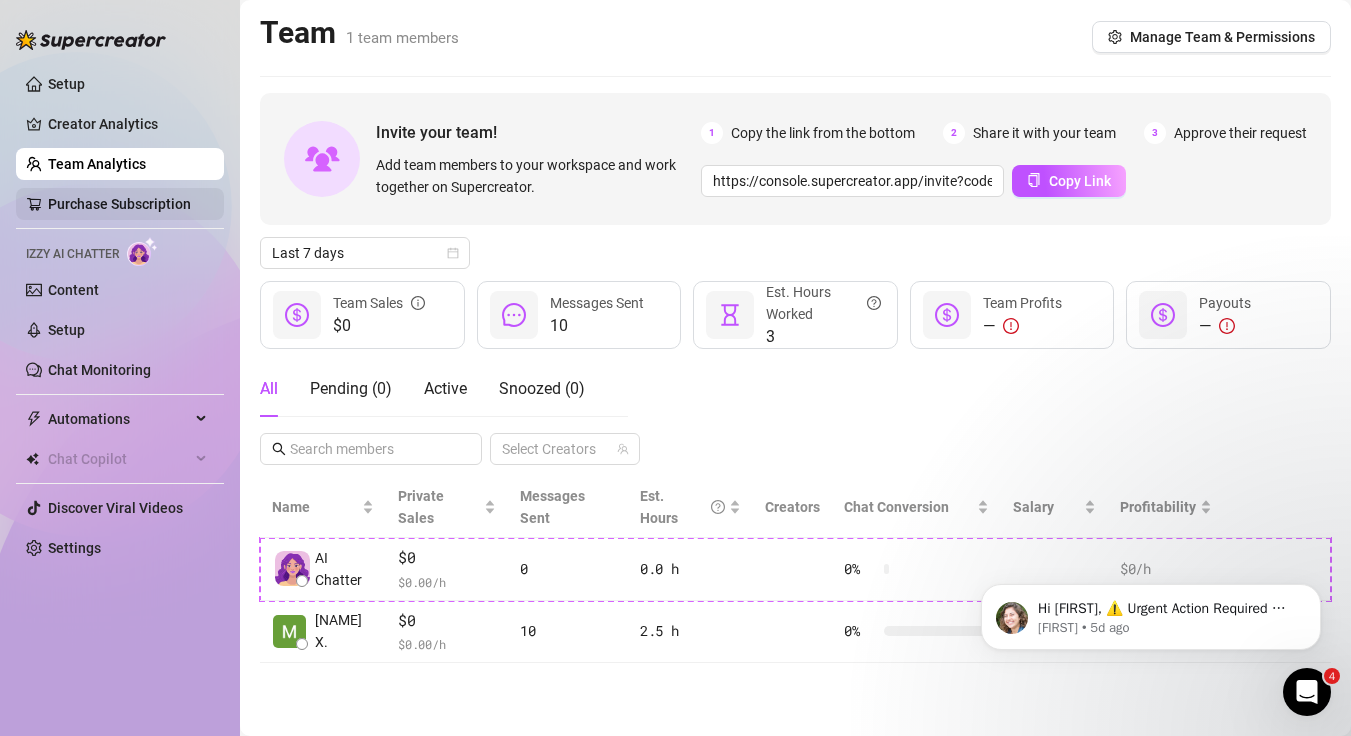 click on "Purchase Subscription" at bounding box center [119, 204] 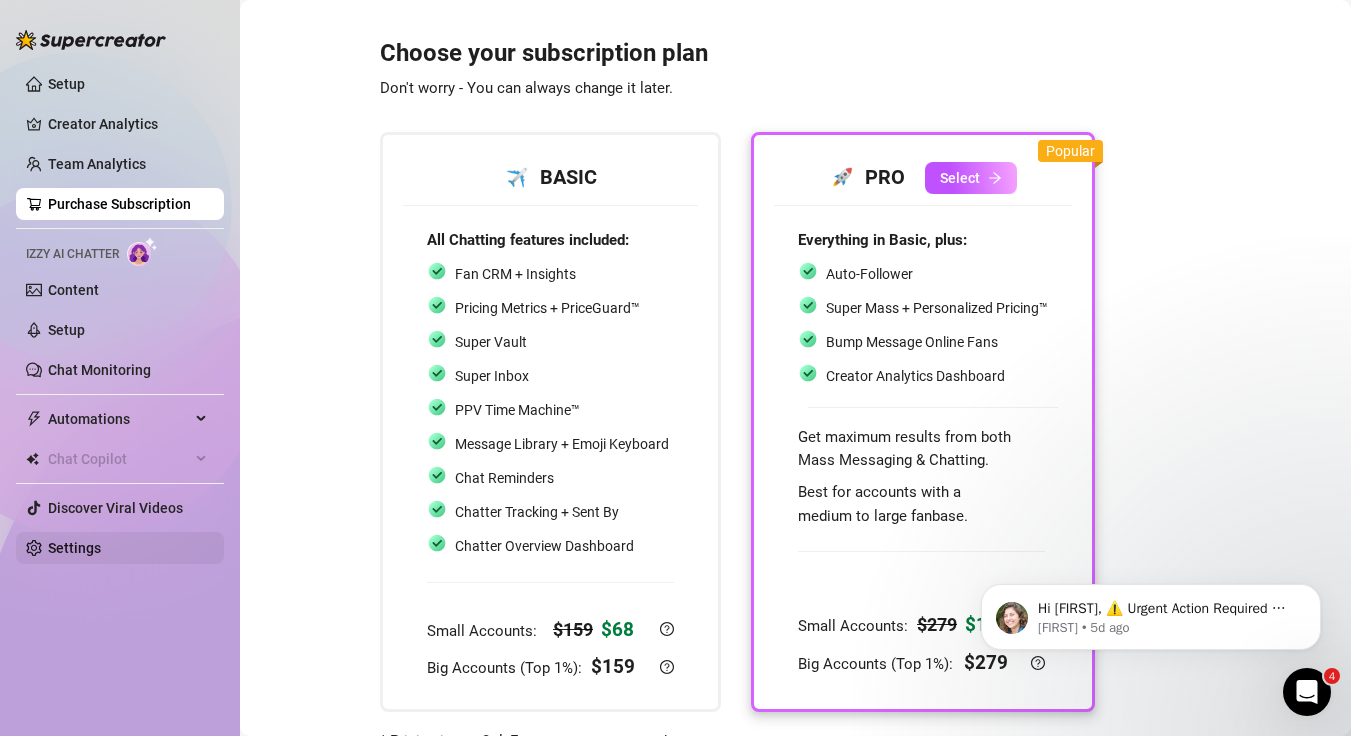 click on "Settings" at bounding box center (74, 548) 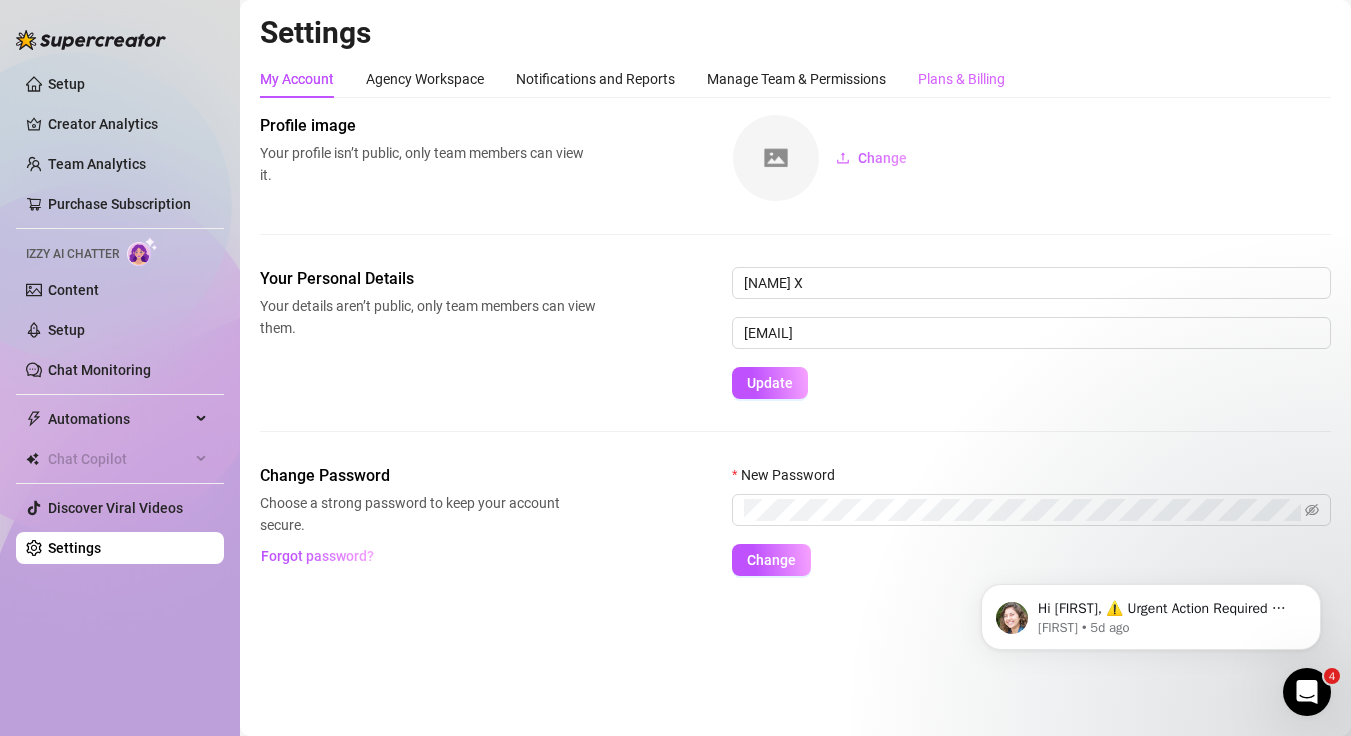 click on "Plans & Billing" at bounding box center [961, 79] 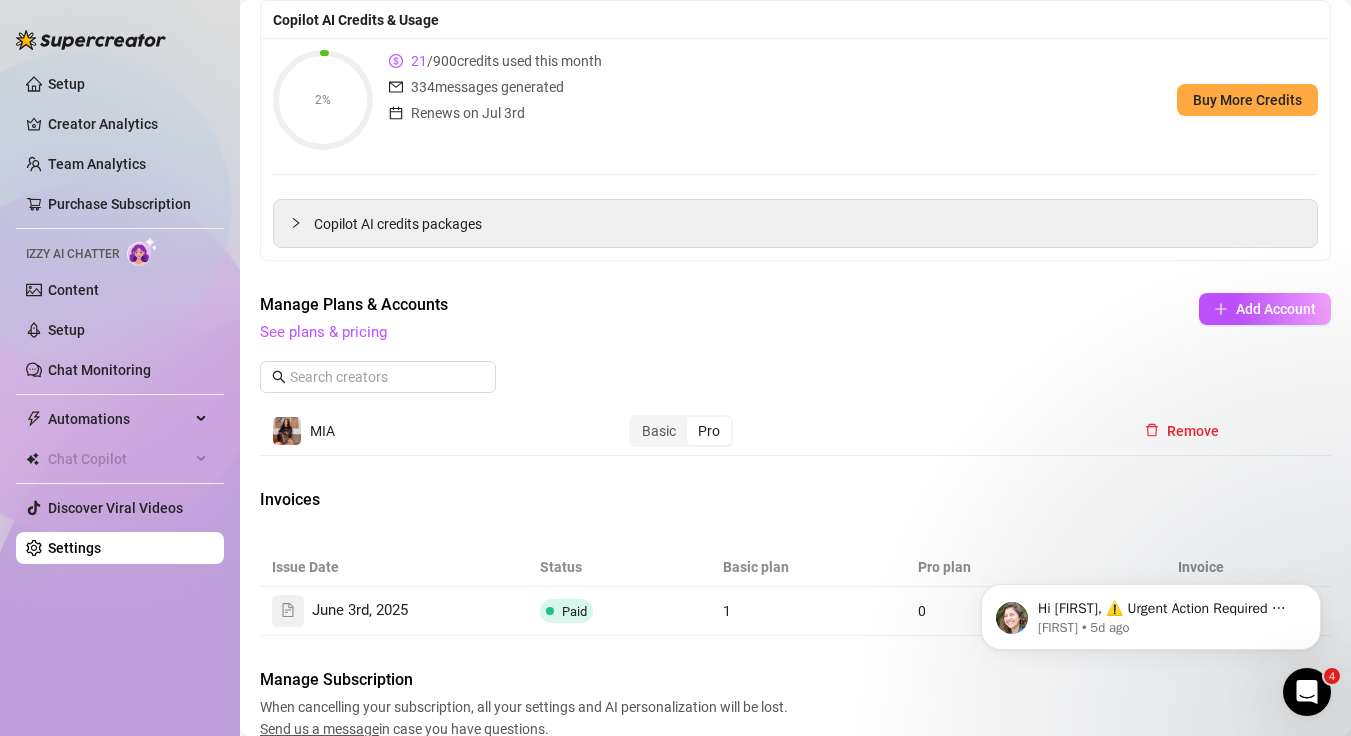 scroll, scrollTop: 330, scrollLeft: 0, axis: vertical 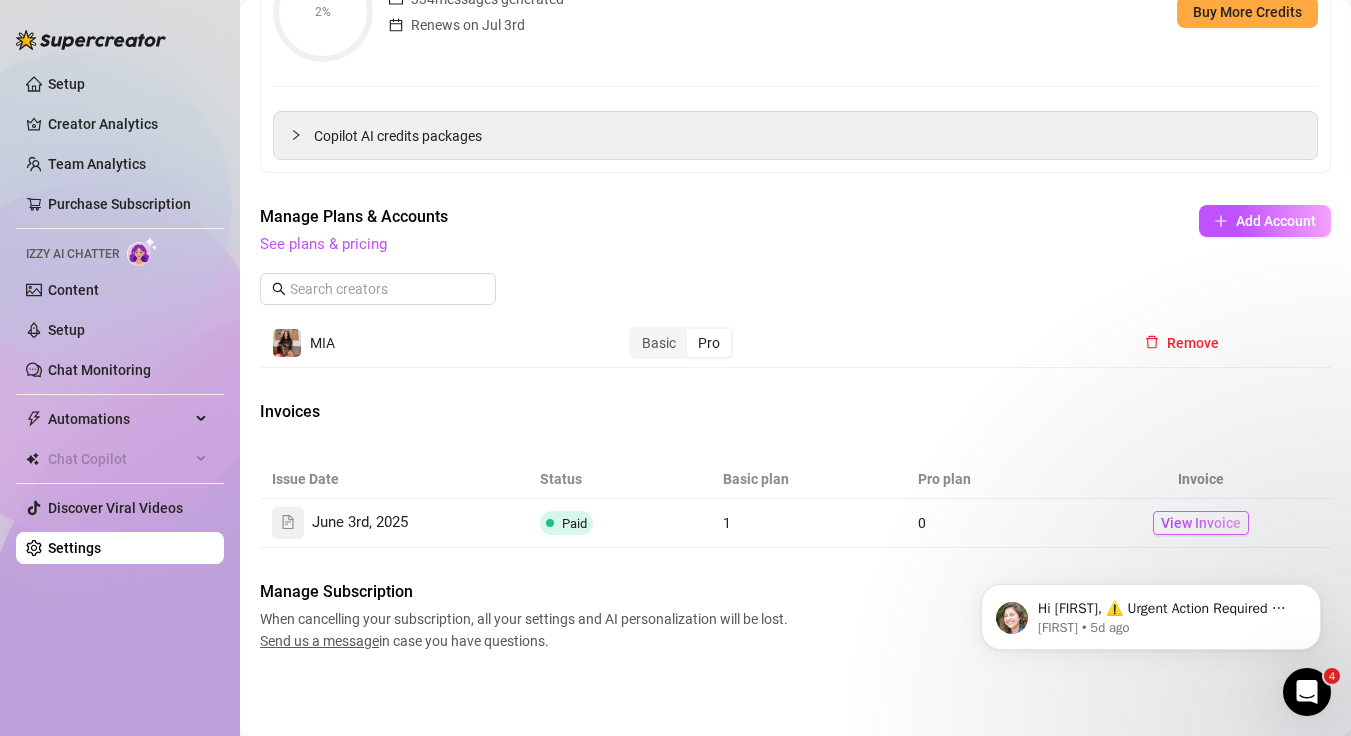 click on "View Invoice" at bounding box center [1201, 523] 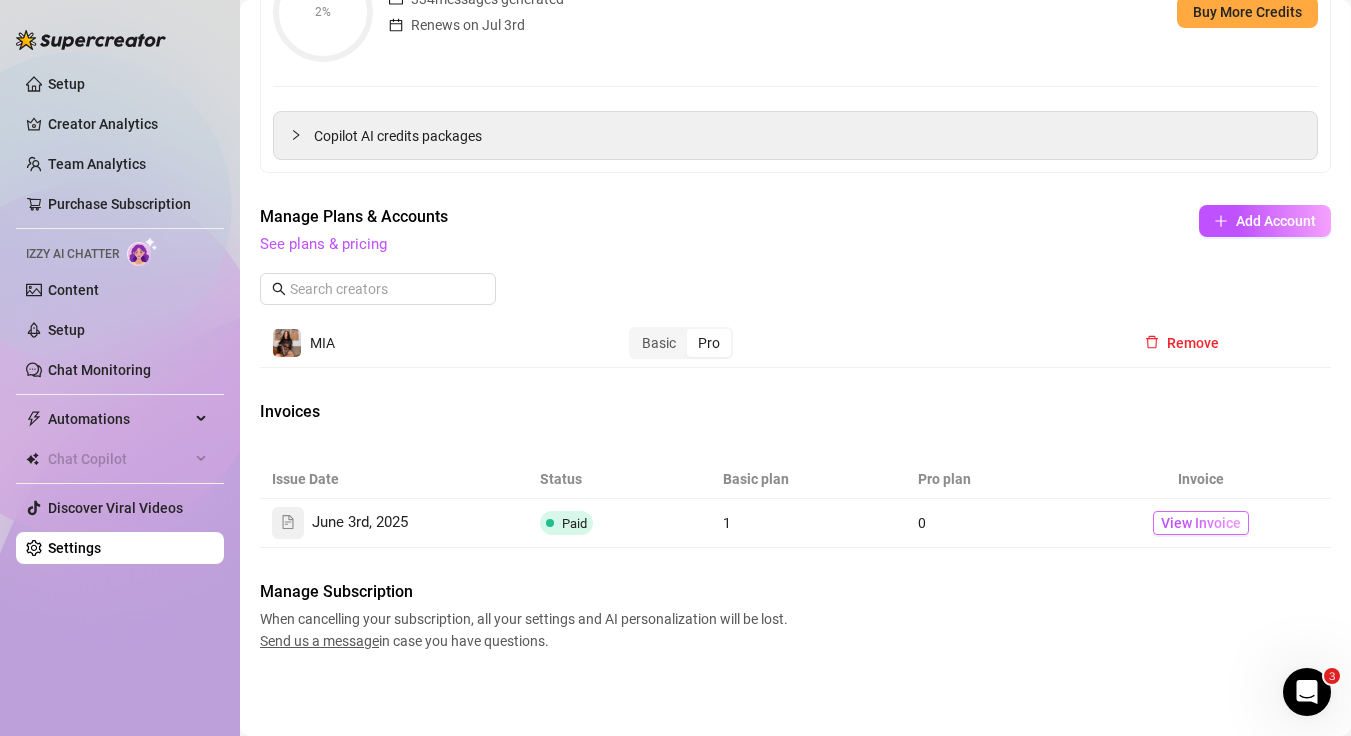 click on "View Invoice" at bounding box center [1201, 523] 